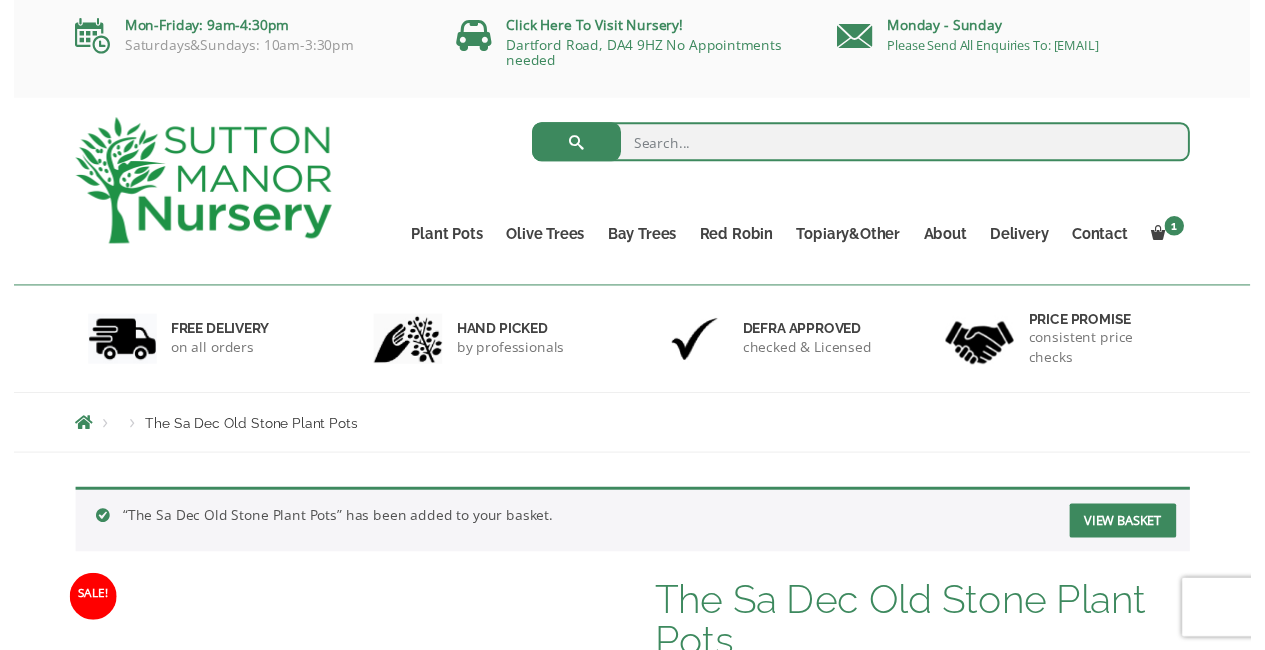 scroll, scrollTop: 0, scrollLeft: 0, axis: both 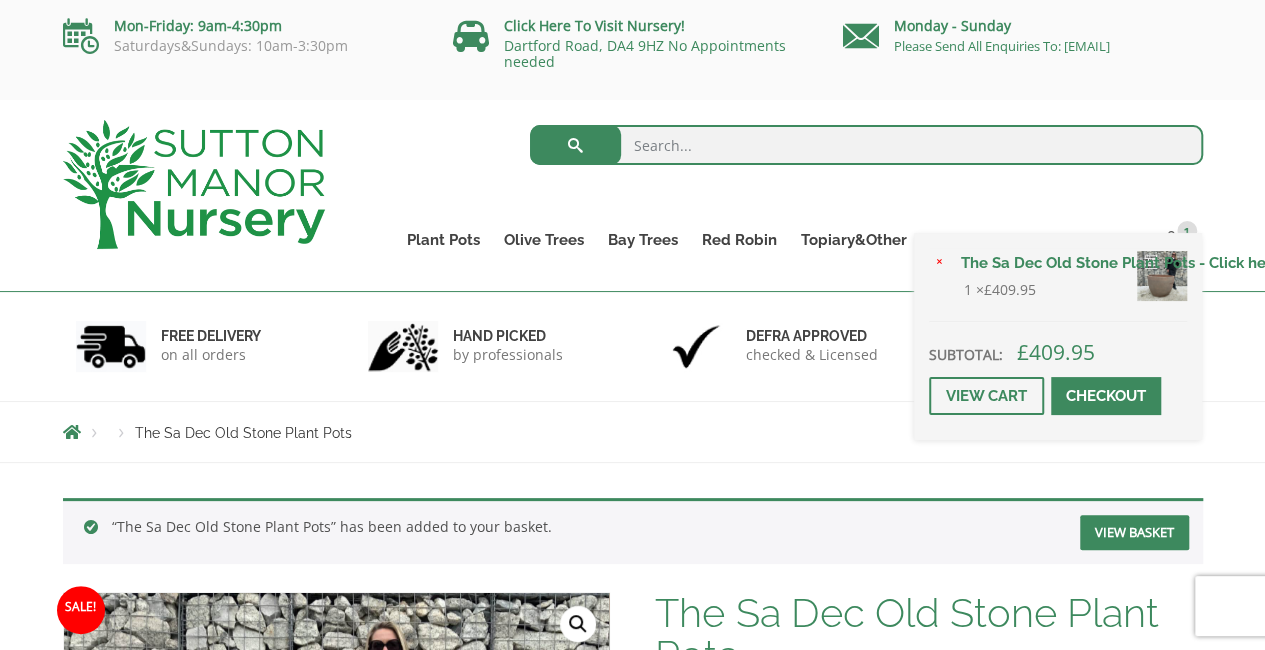 click at bounding box center (1106, 396) 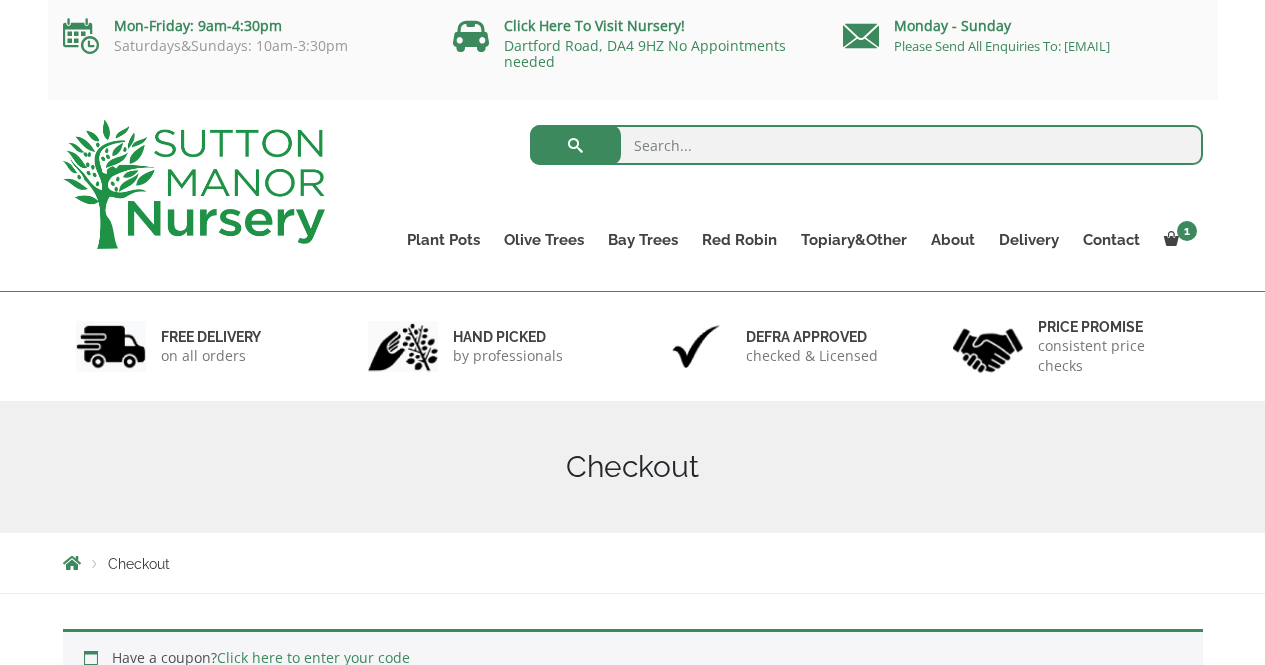 scroll, scrollTop: 0, scrollLeft: 0, axis: both 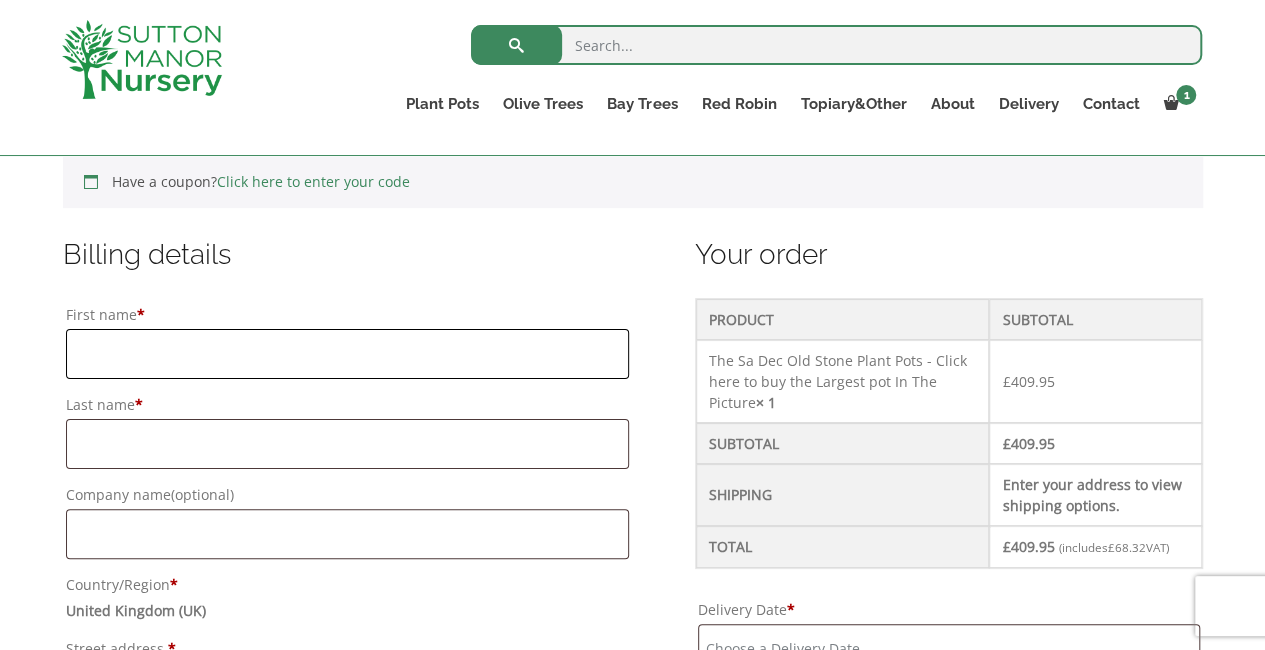click on "First name  *" at bounding box center [347, 354] 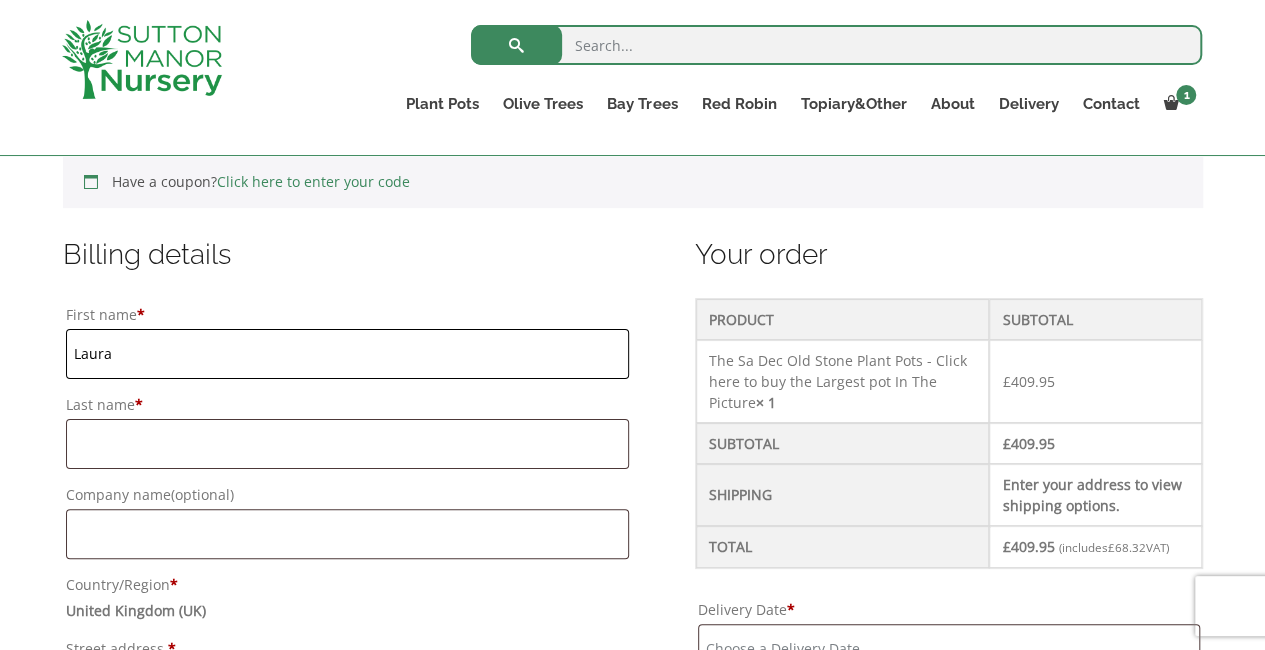 type on "Laura" 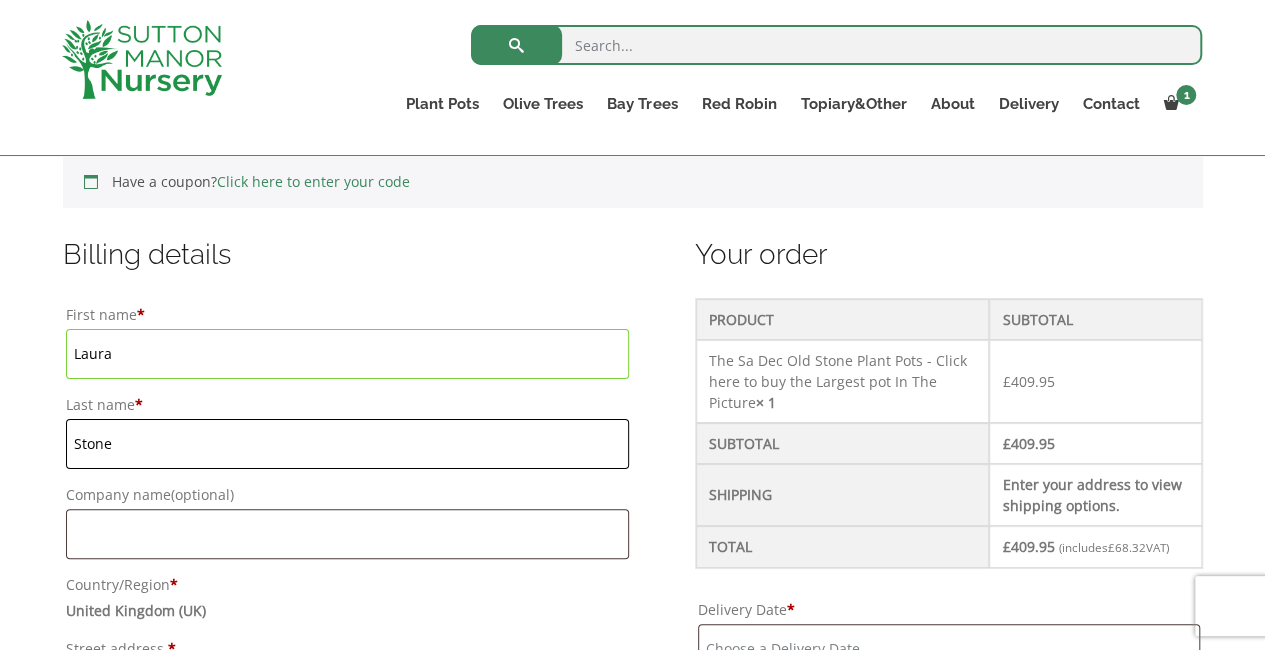 type on "Stone" 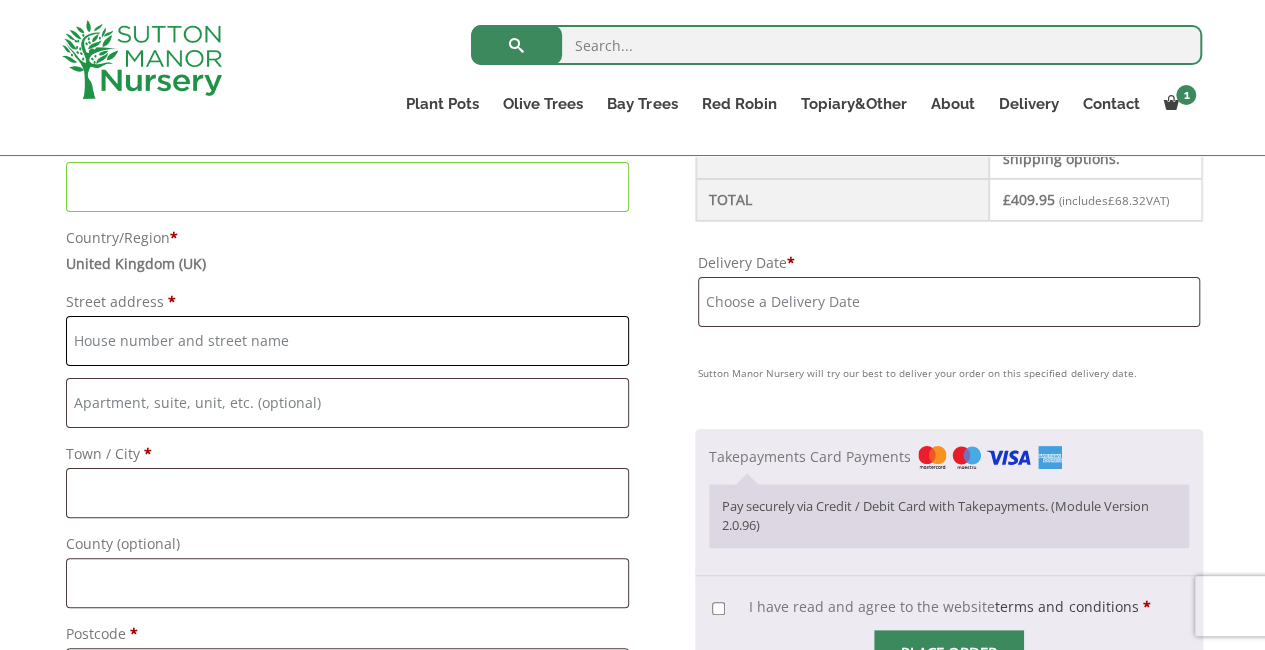 scroll, scrollTop: 802, scrollLeft: 0, axis: vertical 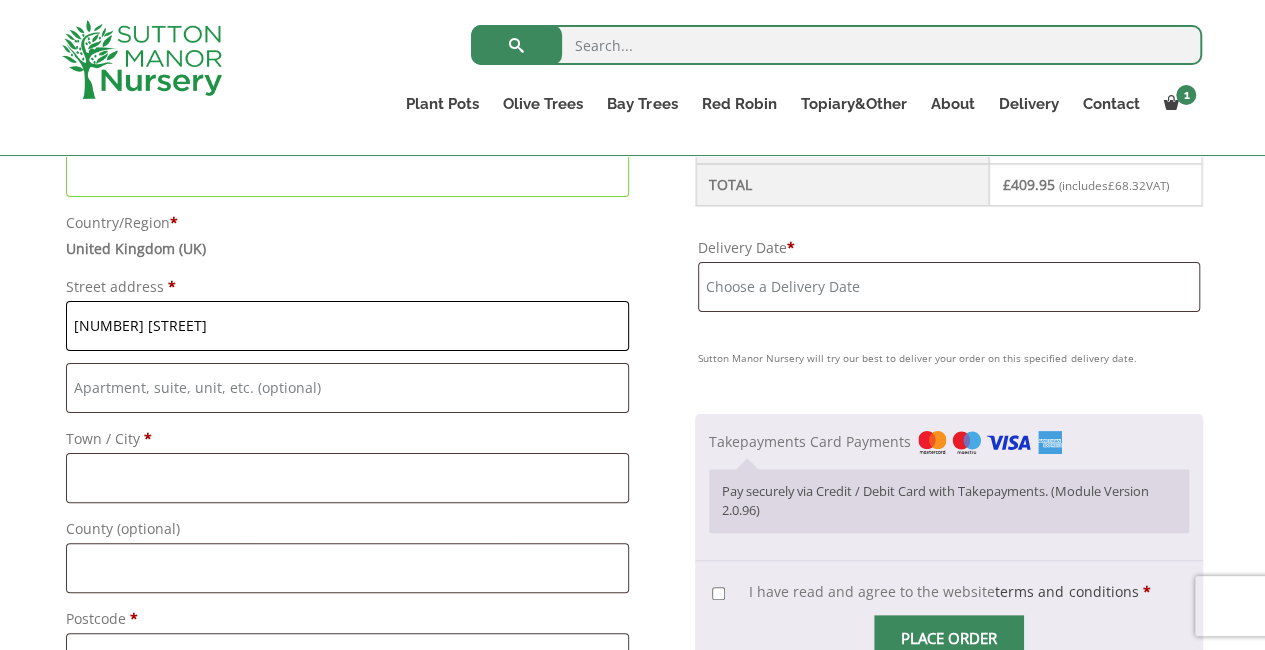 type on "[NUMBER] [STREET]" 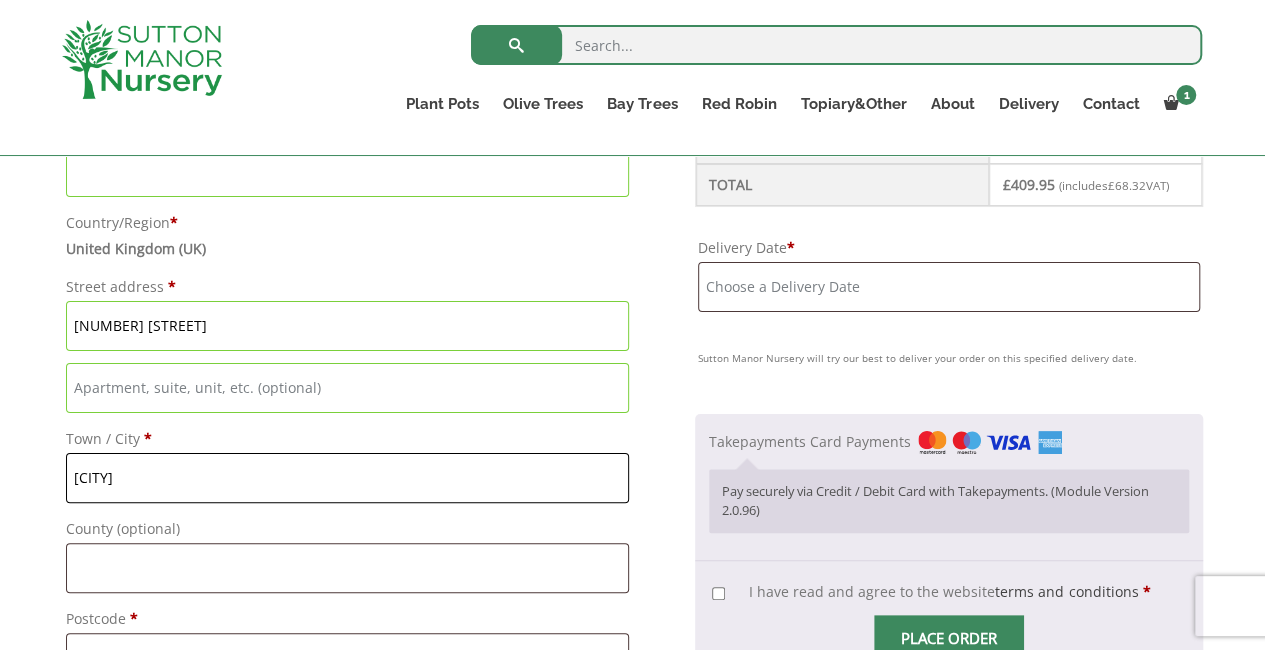 type on "[CITY]" 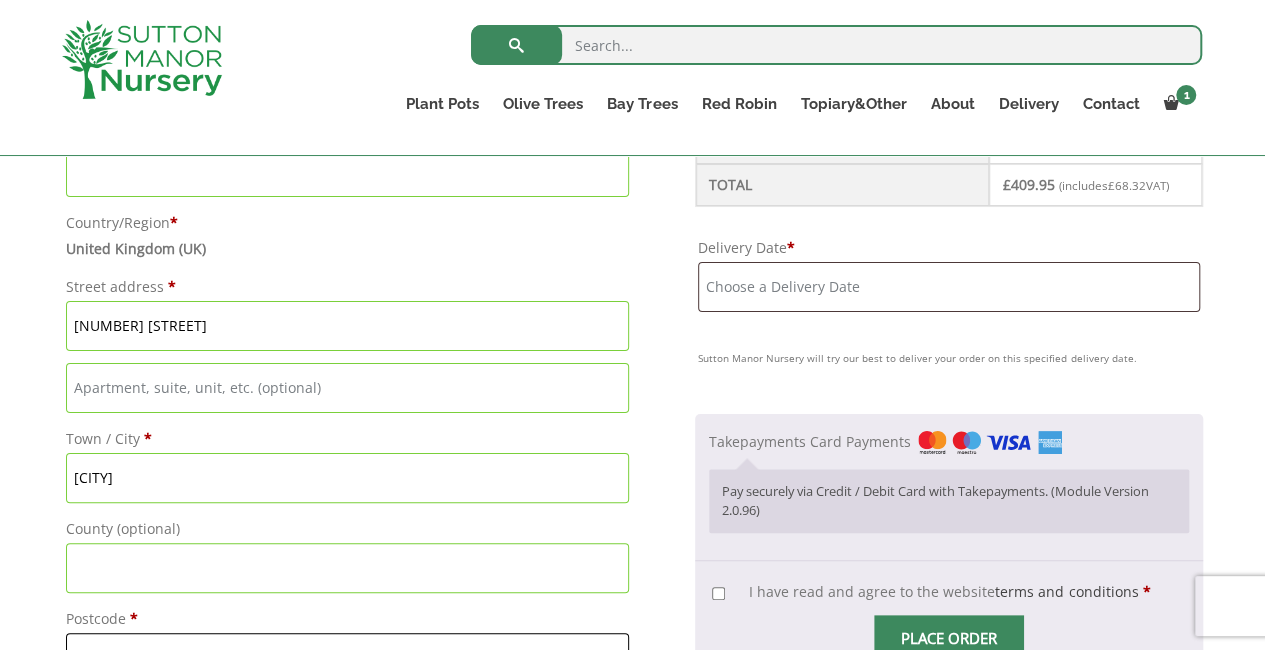 scroll, scrollTop: 818, scrollLeft: 0, axis: vertical 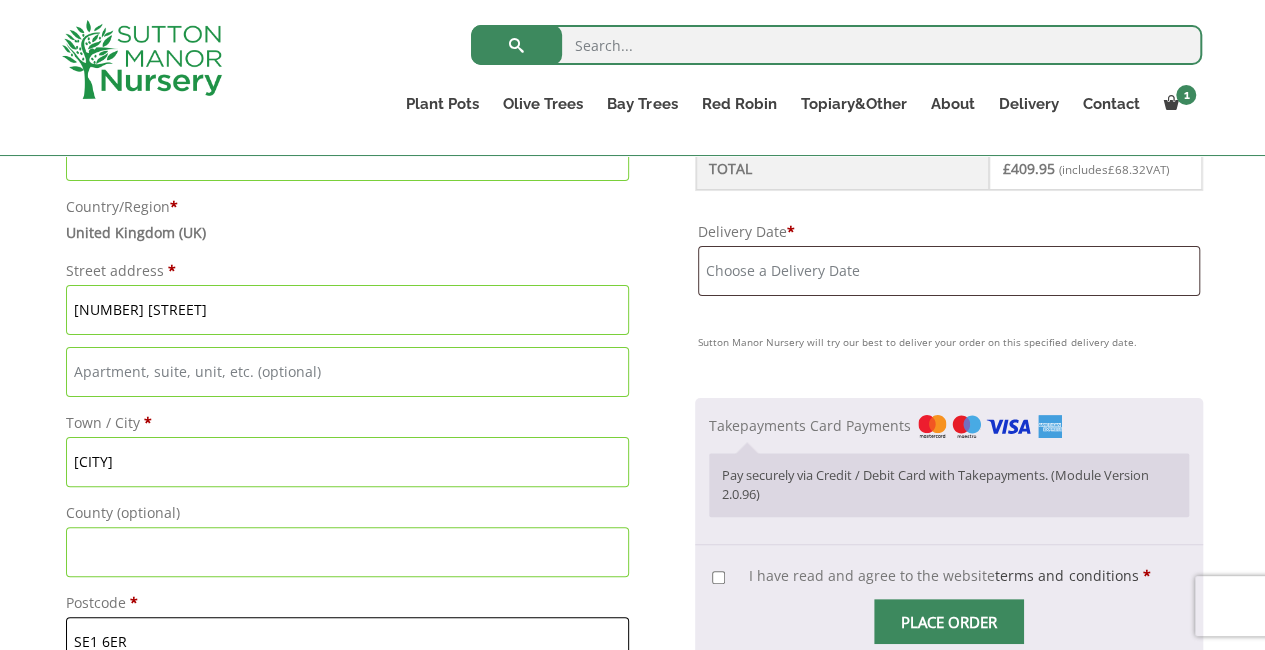 type on "SE1 6ER" 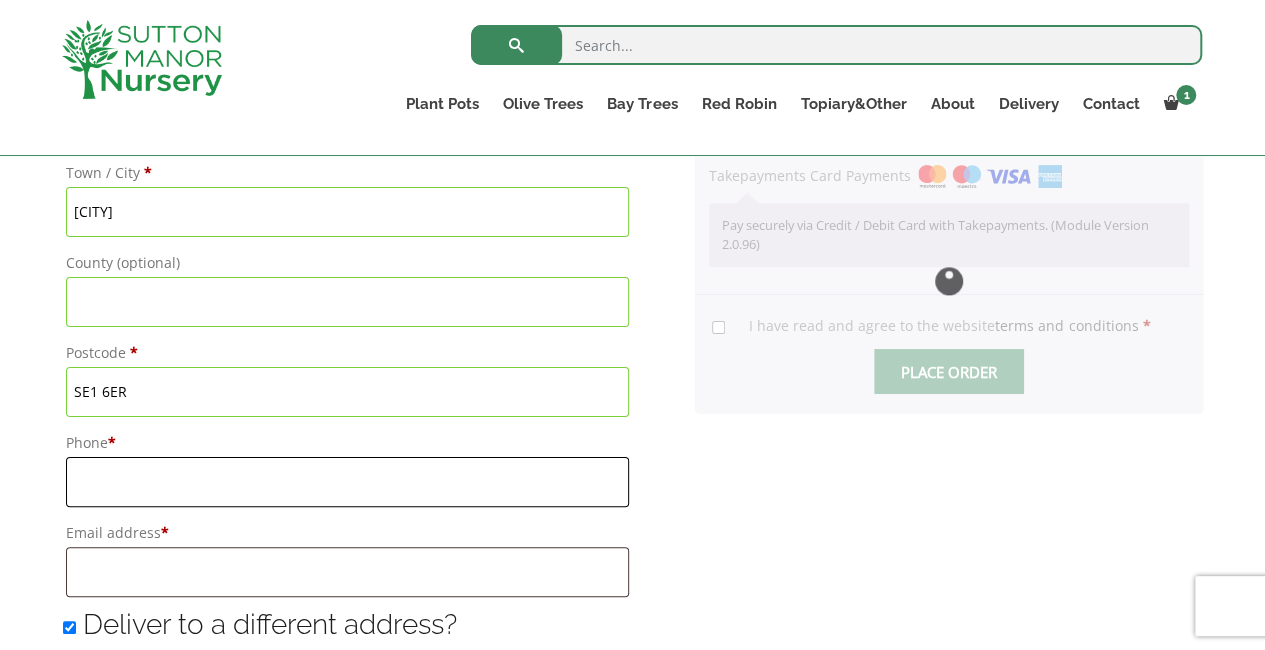 scroll, scrollTop: 1224, scrollLeft: 0, axis: vertical 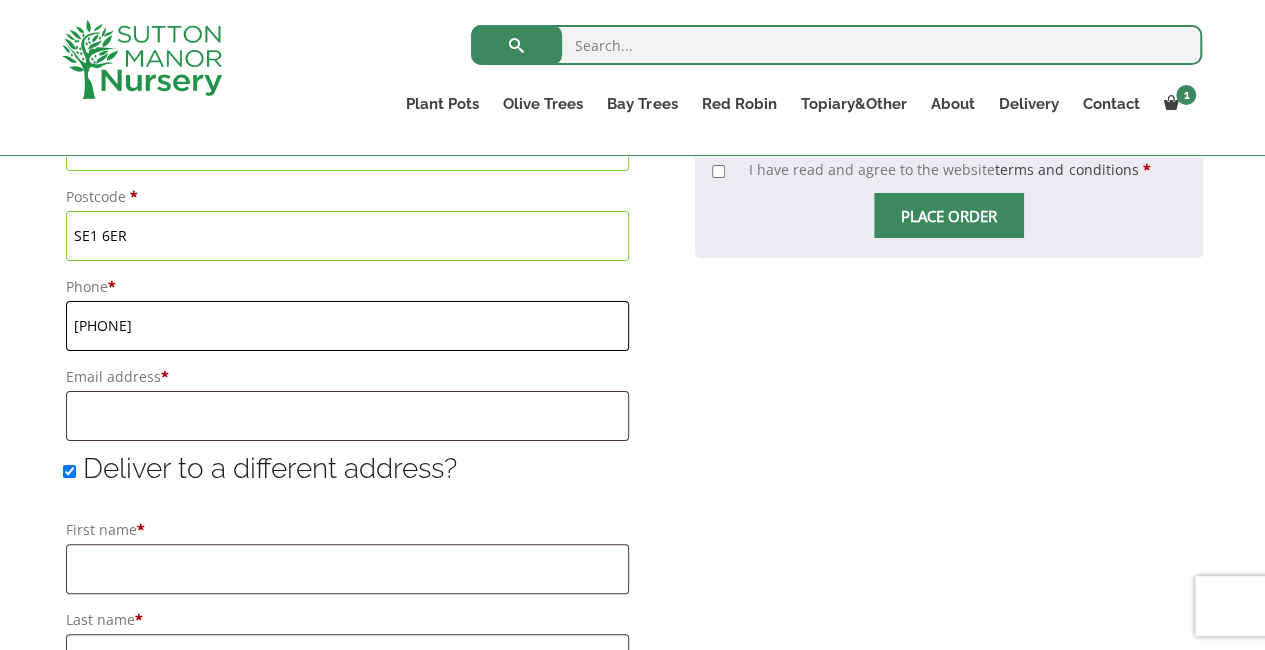 type on "[PHONE]" 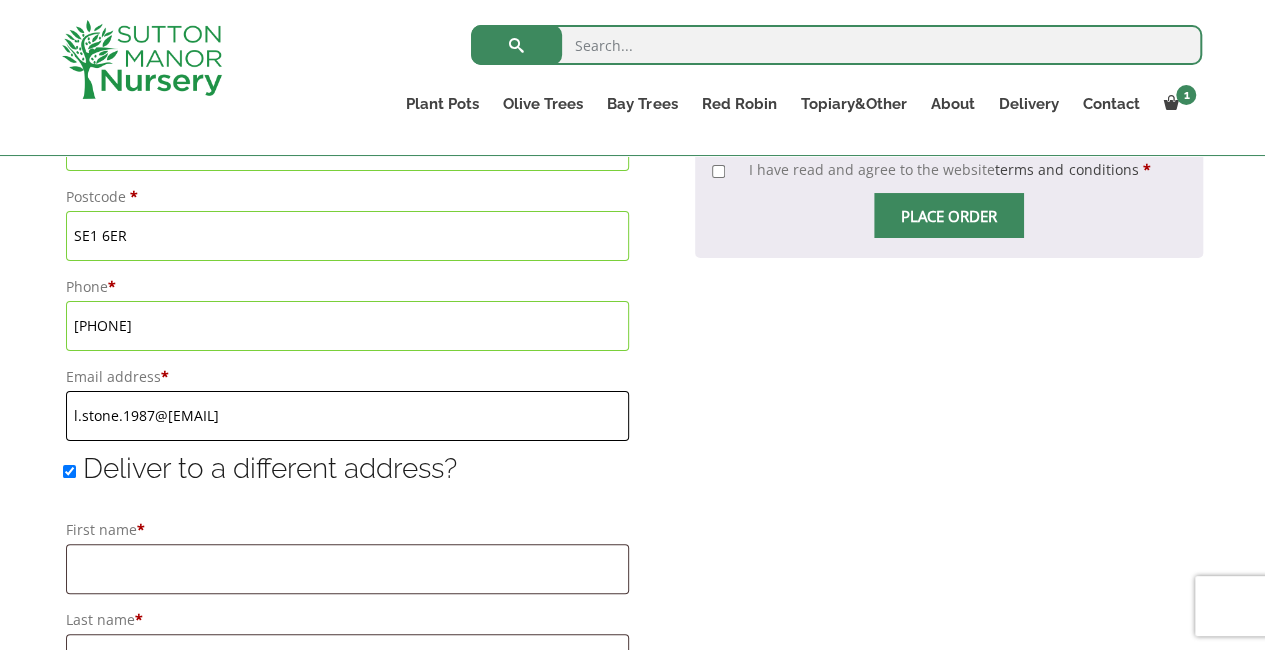 type on "l.stone.1987@[EMAIL]" 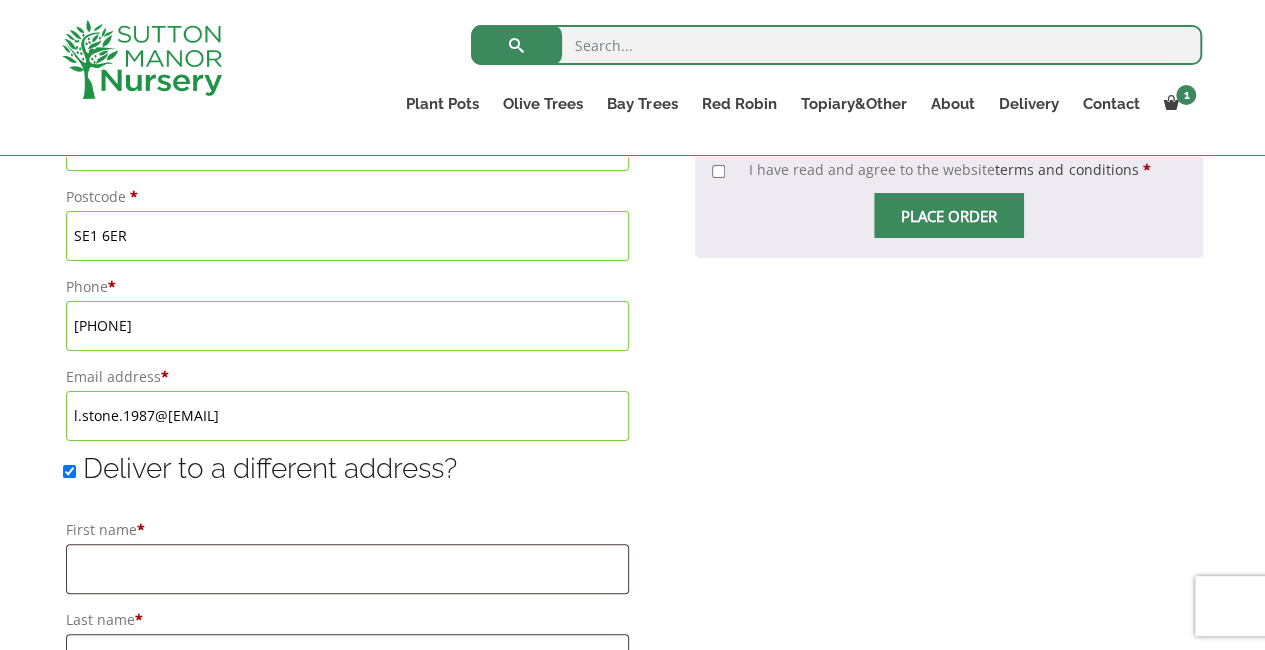click on "Deliver to a different address?" at bounding box center [69, 471] 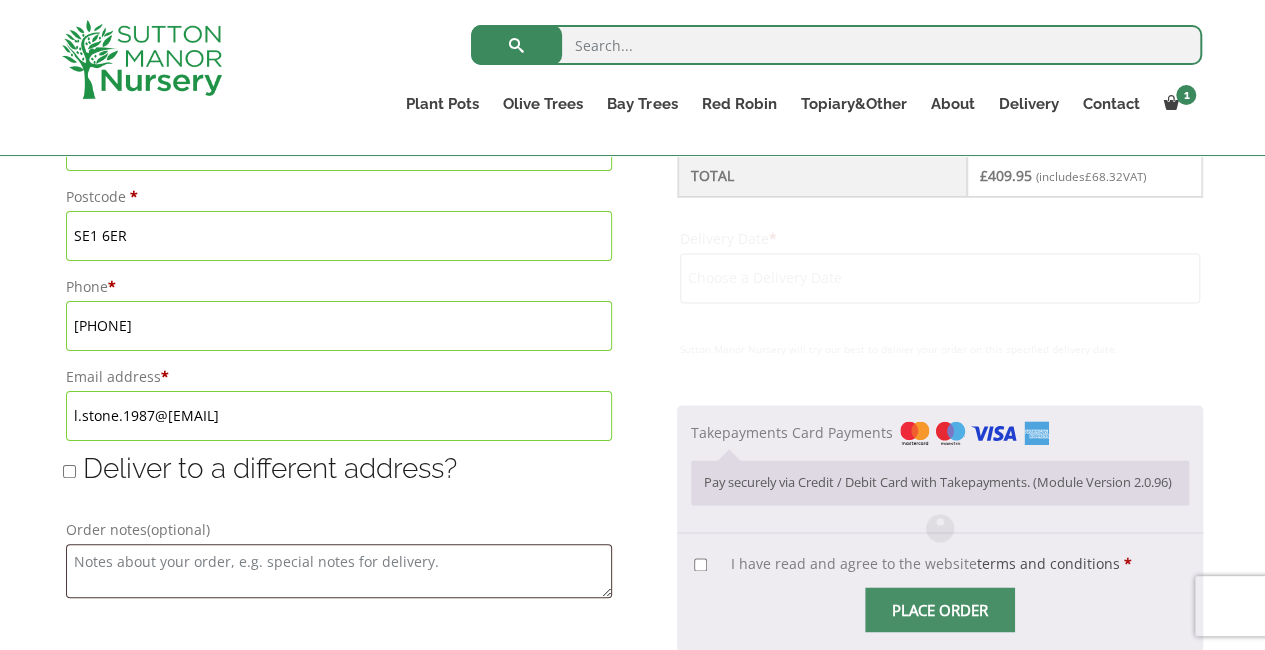 click on "Have a coupon?  Click here to enter your code
Apply coupon
Billing details
First name  * Laura Last name  * Stone Company name  (optional) Country/Region  * United Kingdom (UK) Street address   * 71 Saint George's Road Flat, suite, unit, etc.   (optional) Town / City   * London County   (optional) Postcode   * SE1 6ER Phone  * [PHONE] Email address  * l.stone.1987@gmail.com
Deliver to a different address?
First name  * Last name  * Company name  (optional) Country/Region  * United Kingdom (UK) Street address   * Flat, suite, unit, etc.   (optional) Town / City   * County   (optional) Postcode   *
Order notes  (optional)
Your order
Product
Subtotal
× 1
£" at bounding box center [632, 25] 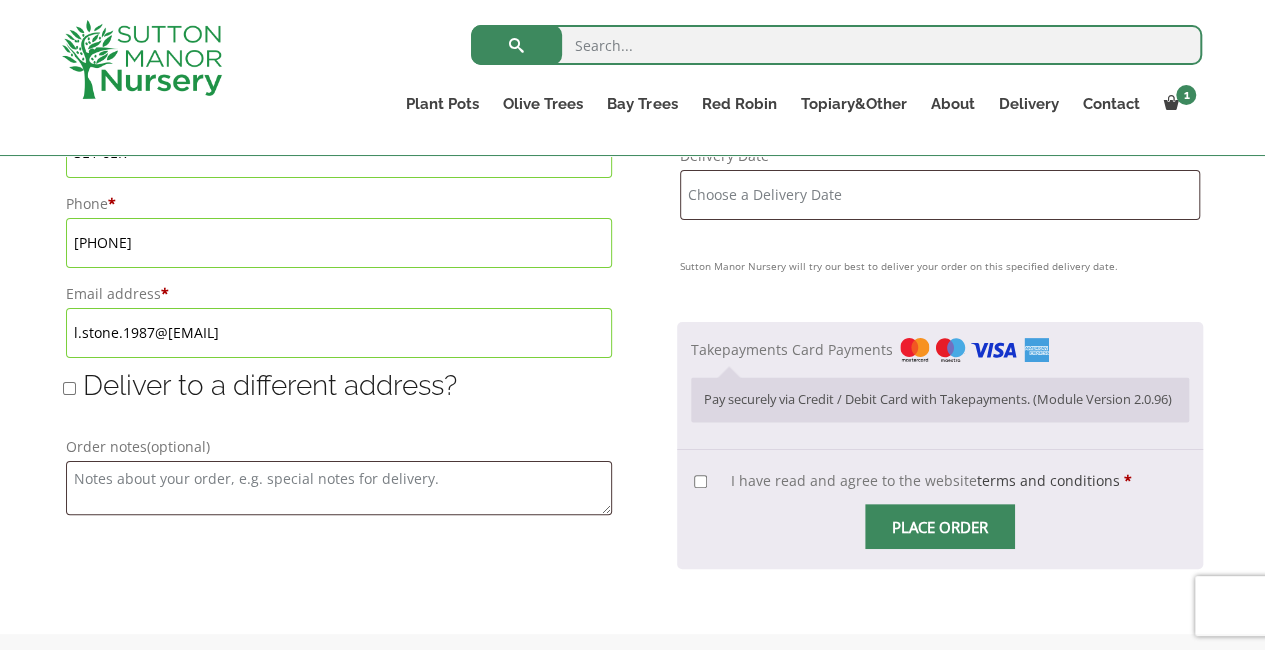 scroll, scrollTop: 1344, scrollLeft: 0, axis: vertical 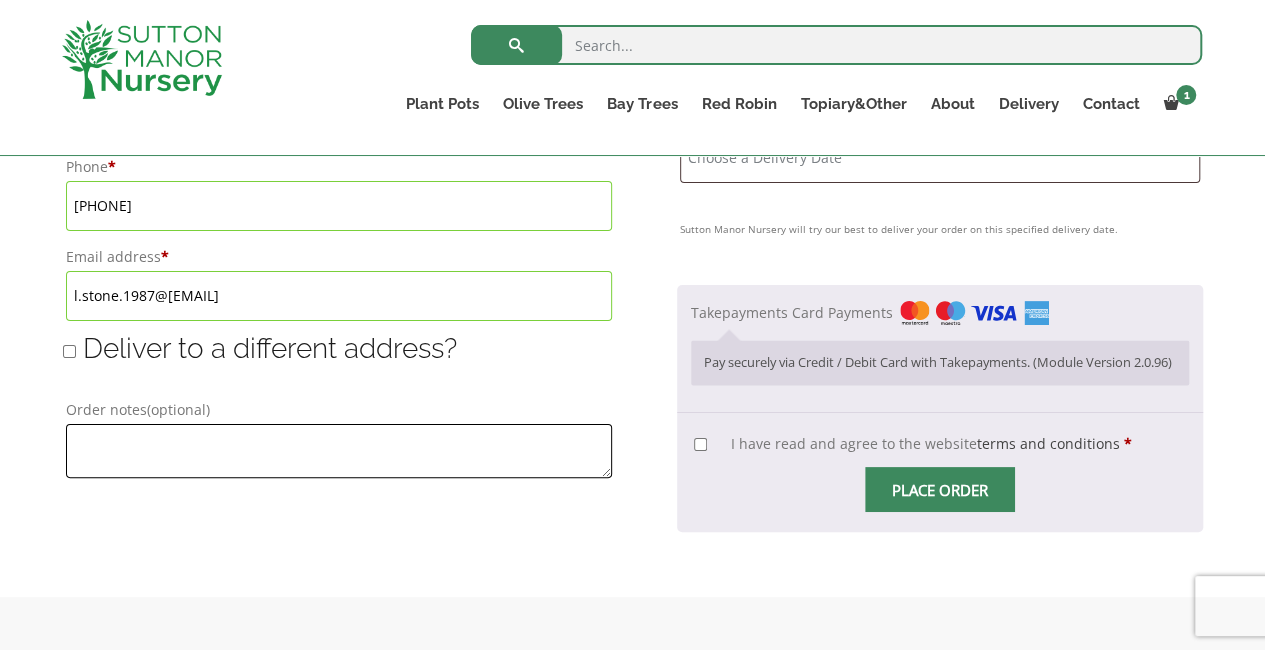 click on "Order notes  (optional)" at bounding box center (339, 451) 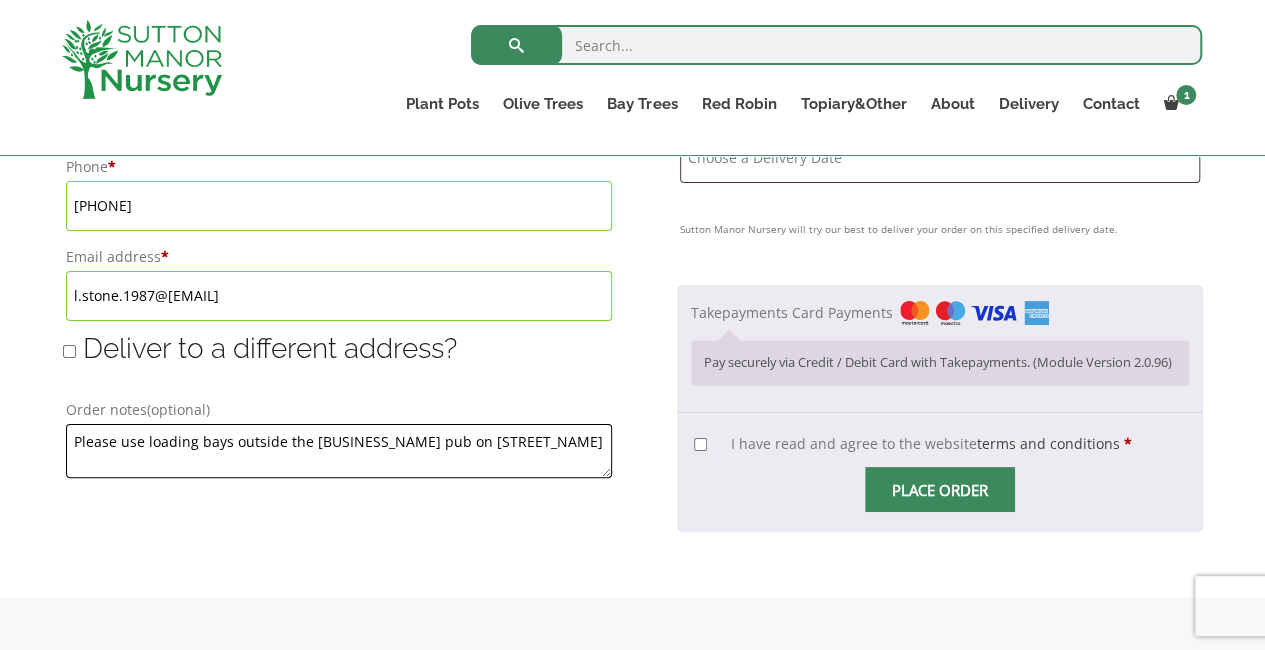 drag, startPoint x: 92, startPoint y: 446, endPoint x: 0, endPoint y: 462, distance: 93.38094 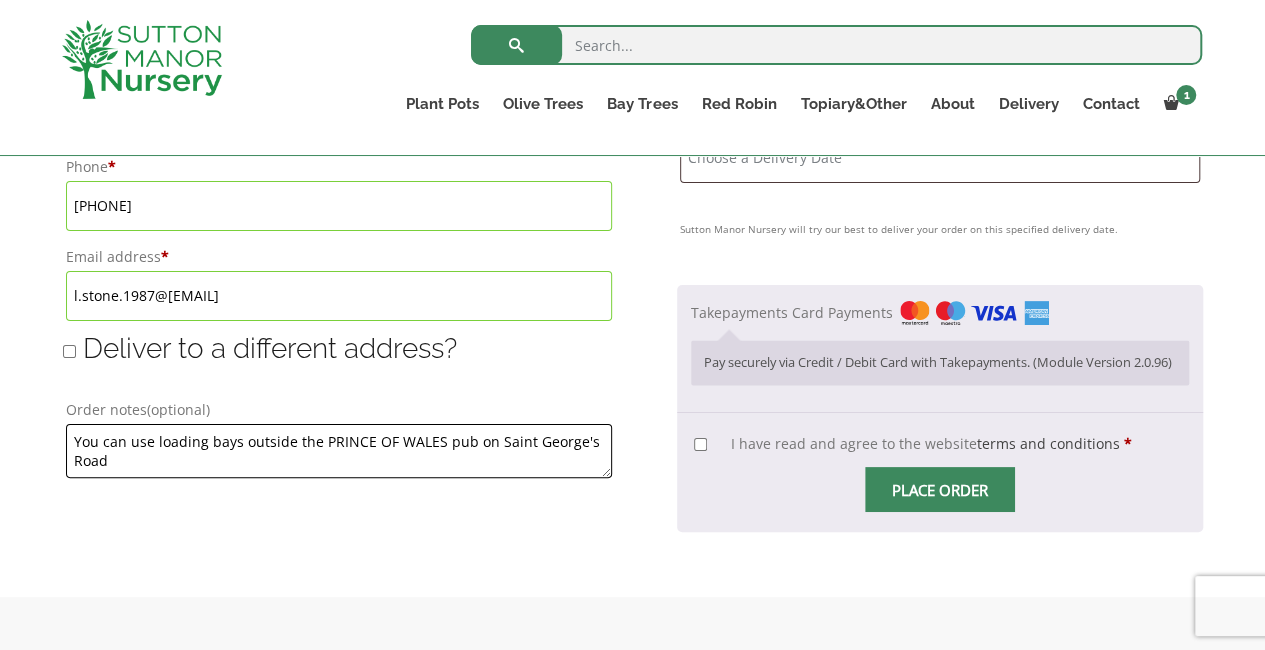 type on "You can use loading bays outside the PRINCE OF WALES pub on Saint George's Road" 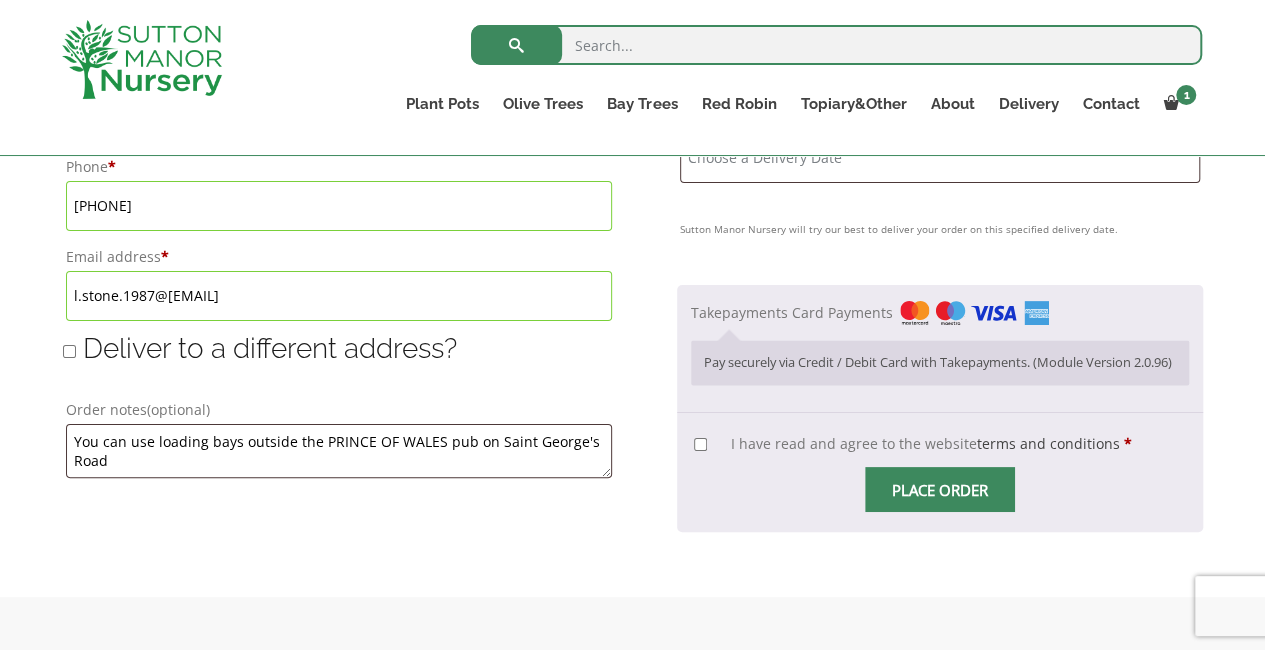 click on "Have a coupon?  Click here to enter your code
Apply coupon
Billing details
First name  * Laura Last name  * Stone Company name  (optional) Country/Region  * United Kingdom (UK) Street address   * 71 Saint George's Road Flat, suite, unit, etc.   (optional) Town / City   * London County   (optional) Postcode   * SE1 6ER Phone  * [PHONE] Email address  * l.stone.1987@gmail.com
Deliver to a different address?
First name  * Last name  * Company name  (optional) Country/Region  * United Kingdom (UK) Street address   * Flat, suite, unit, etc.   (optional) Town / City   * County   (optional) Postcode   *
Order notes  (optional) You can use loading bays outside the PRINCE OF WALES pub on Saint George's Road
Your order" at bounding box center [632, -95] 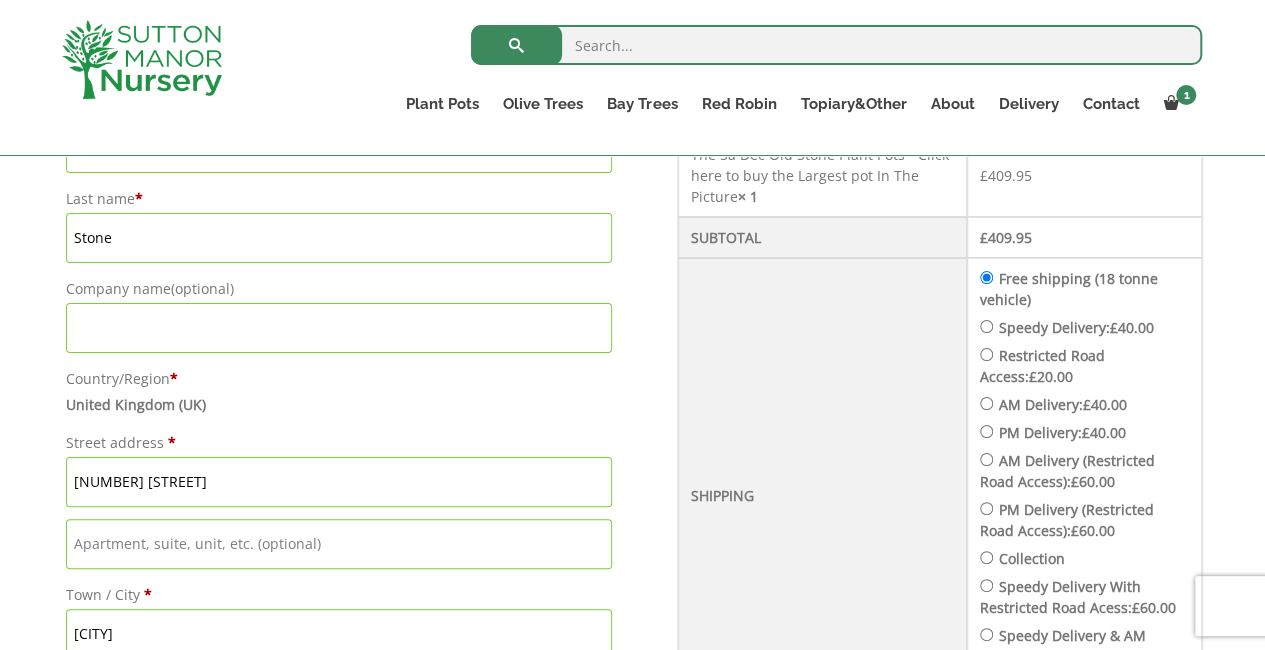 scroll, scrollTop: 664, scrollLeft: 0, axis: vertical 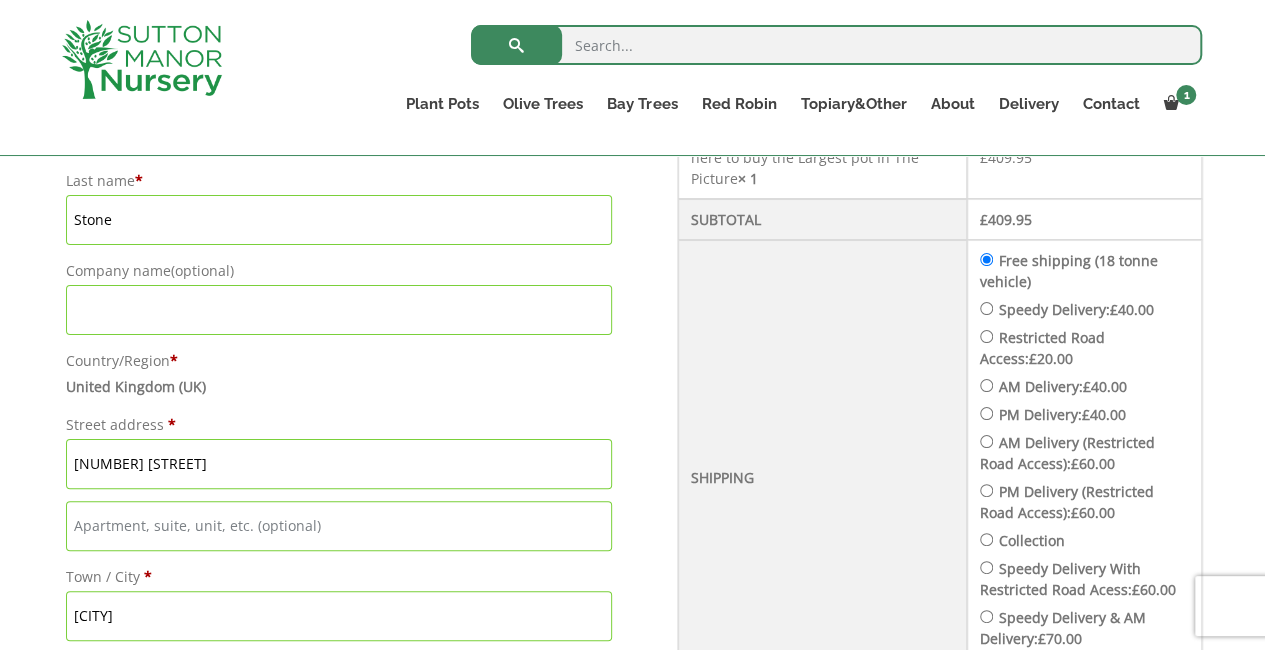 click on "Have a coupon?  Click here to enter your code
Apply coupon
Billing details
First name  * Laura Last name  * Stone Company name  (optional) Country/Region  * United Kingdom (UK) Street address   * 71 Saint George's Road Flat, suite, unit, etc.   (optional) Town / City   * London County   (optional) Postcode   * SE1 6ER Phone  * [PHONE] Email address  * l.stone.1987@gmail.com
Deliver to a different address?
First name  * Last name  * Company name  (optional) Country/Region  * United Kingdom (UK) Street address   * Flat, suite, unit, etc.   (optional) Town / City   * County   (optional) Postcode   *
Order notes  (optional) You can use loading bays outside the PRINCE OF WALES pub on Saint George's Road
Your order" at bounding box center (632, 585) 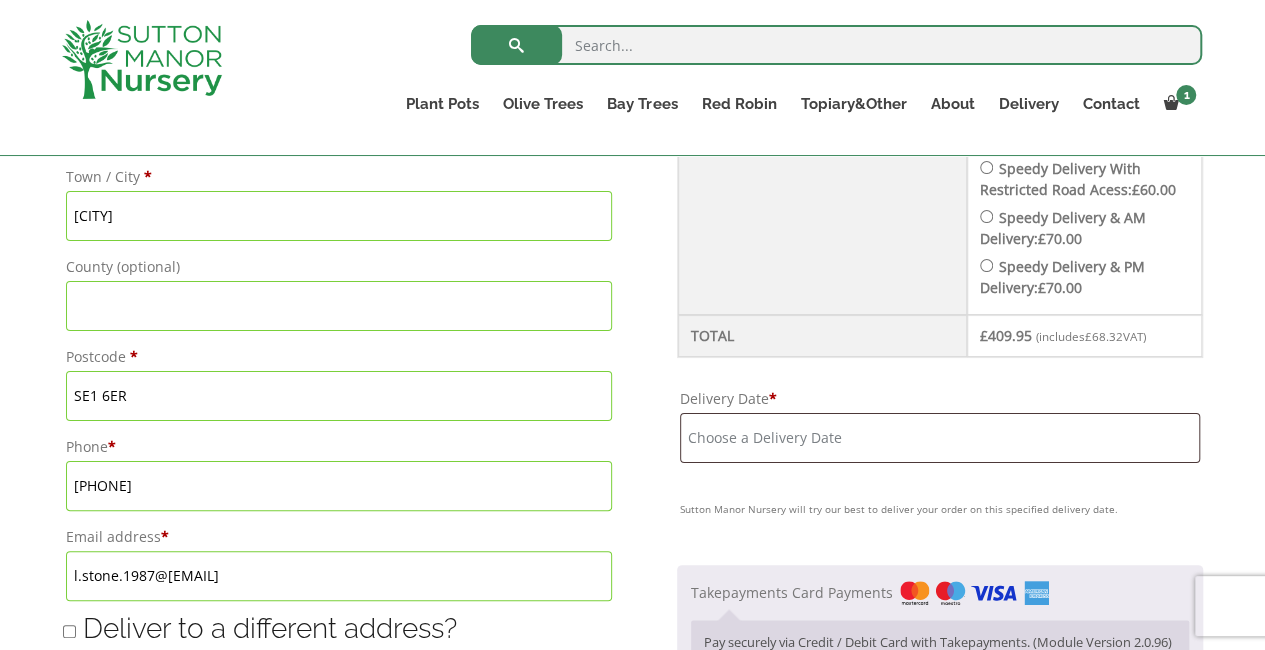 scroll, scrollTop: 1104, scrollLeft: 0, axis: vertical 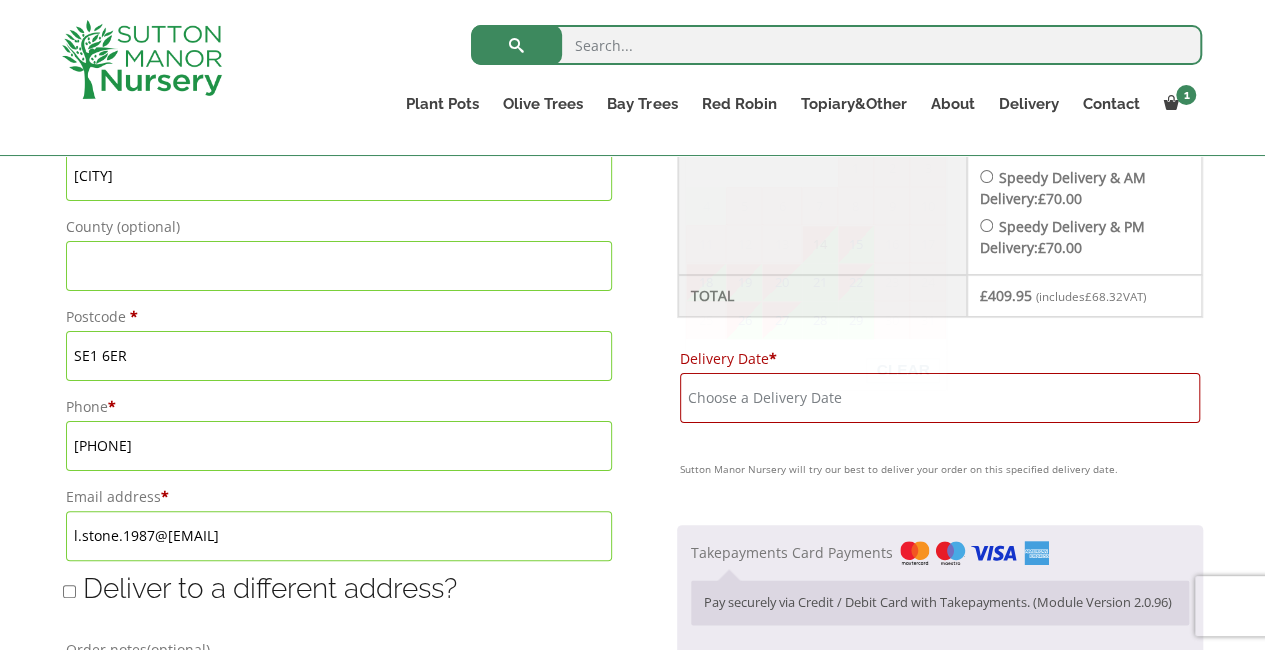 click on "Delivery Date *" at bounding box center (940, 398) 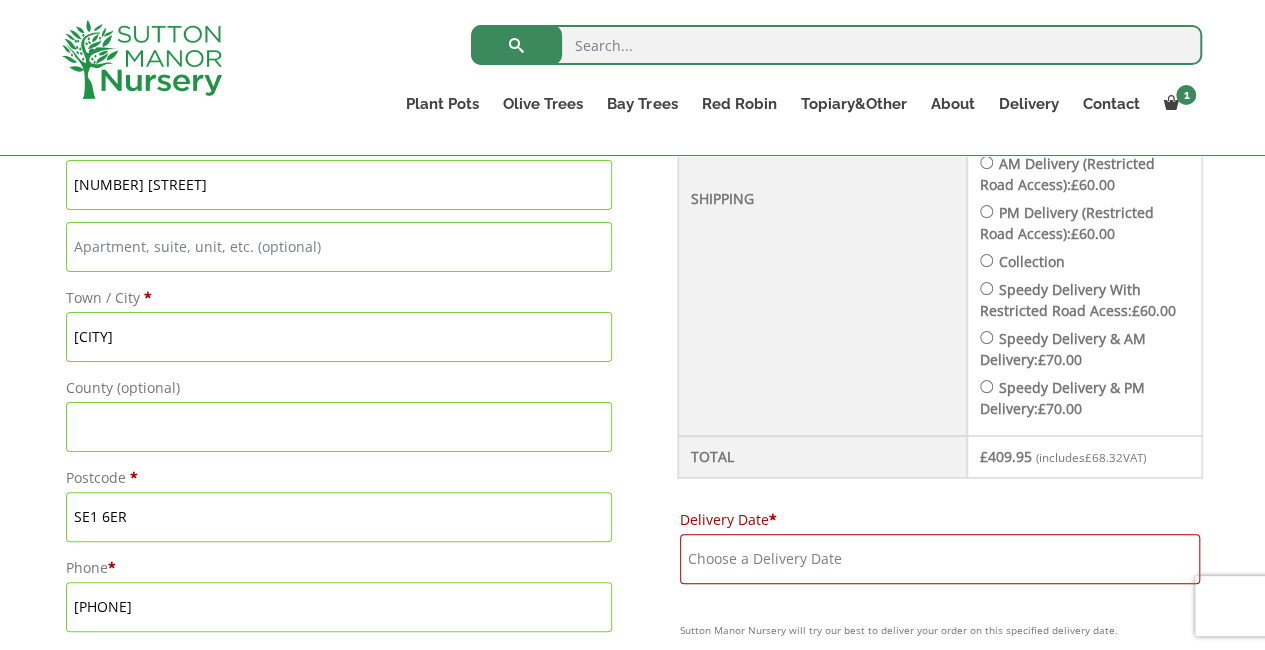 scroll, scrollTop: 940, scrollLeft: 0, axis: vertical 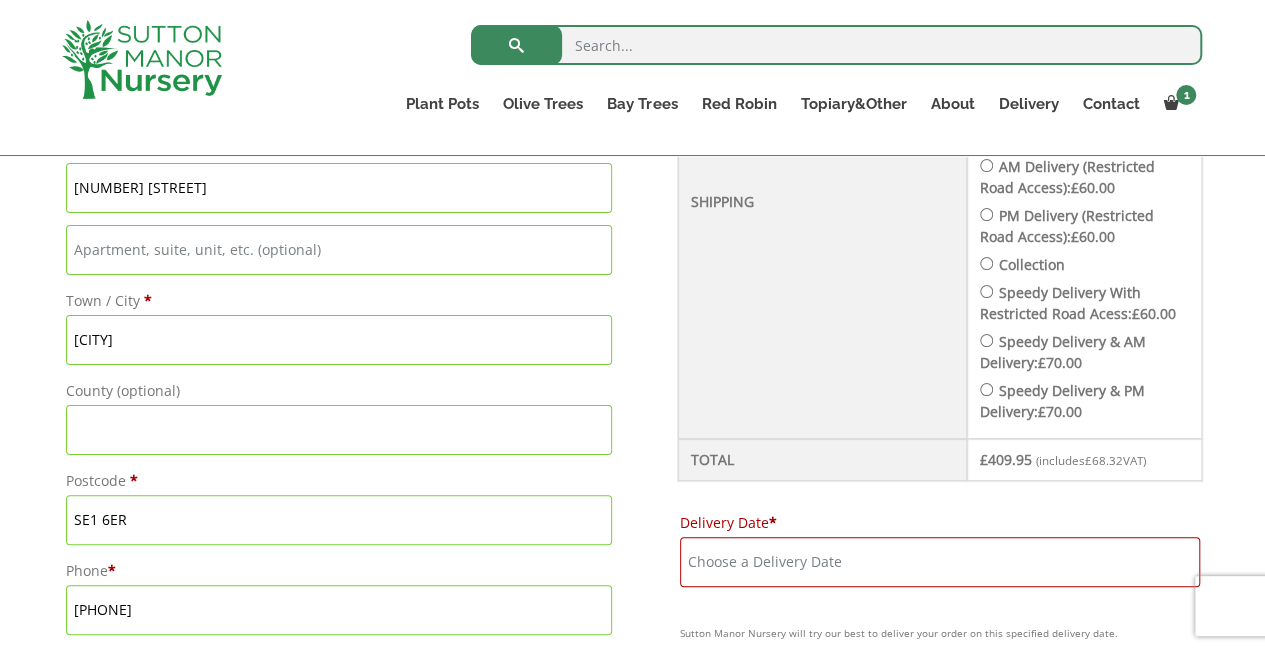 click on "Delivery Date *" at bounding box center [940, 562] 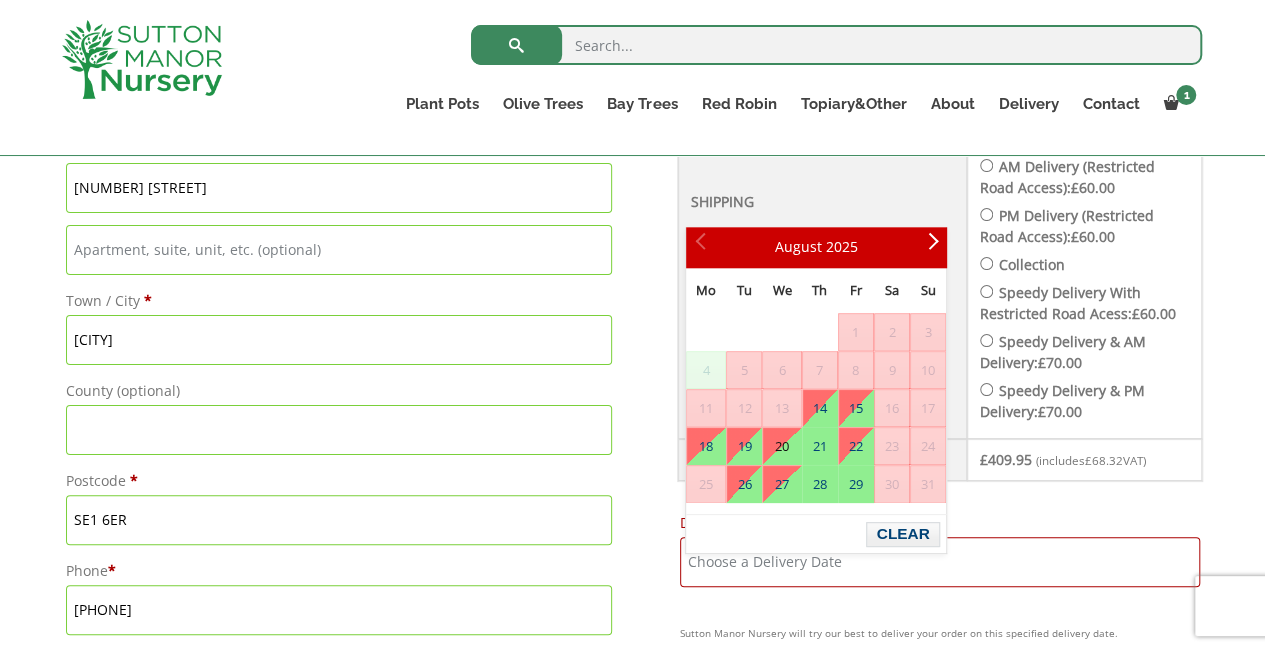 click on "20" at bounding box center (781, 446) 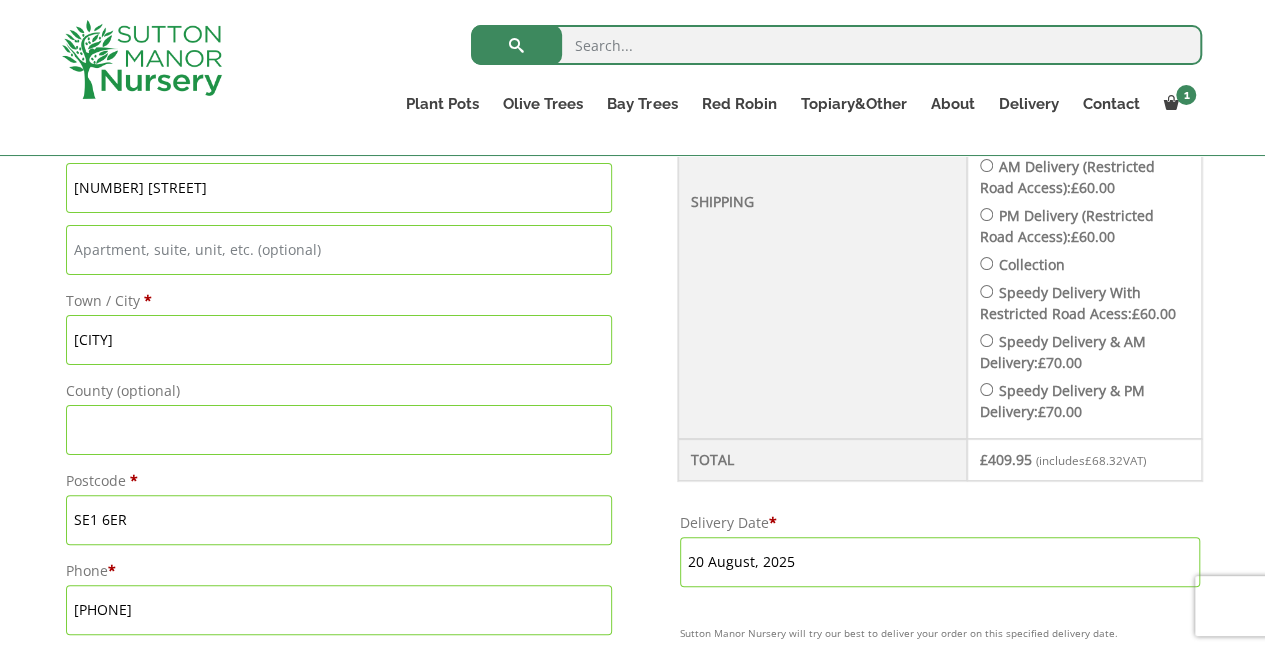 click on "Have a coupon?  Click here to enter your code
Apply coupon
Billing details
First name  * Laura Last name  * Stone Company name  (optional) Country/Region  * United Kingdom (UK) Street address   * 71 Saint George's Road Flat, suite, unit, etc.   (optional) Town / City   * London County   (optional) Postcode   * SE1 6ER Phone  * [PHONE] Email address  * l.stone.1987@gmail.com
Deliver to a different address?
First name  * Last name  * Company name  (optional) Country/Region  * United Kingdom (UK) Street address   * Flat, suite, unit, etc.   (optional) Town / City   * County   (optional) Postcode   *
Order notes  (optional) You can use loading bays outside the PRINCE OF WALES pub on Saint George's Road
Your order" at bounding box center [632, 309] 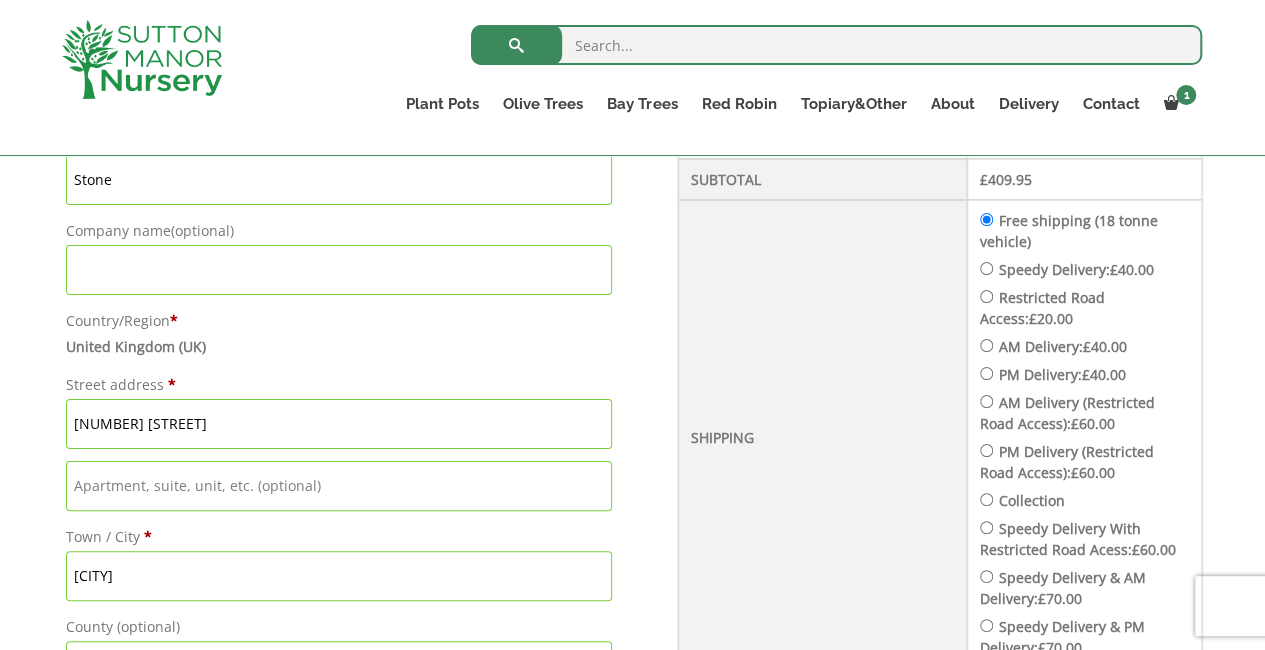scroll, scrollTop: 660, scrollLeft: 0, axis: vertical 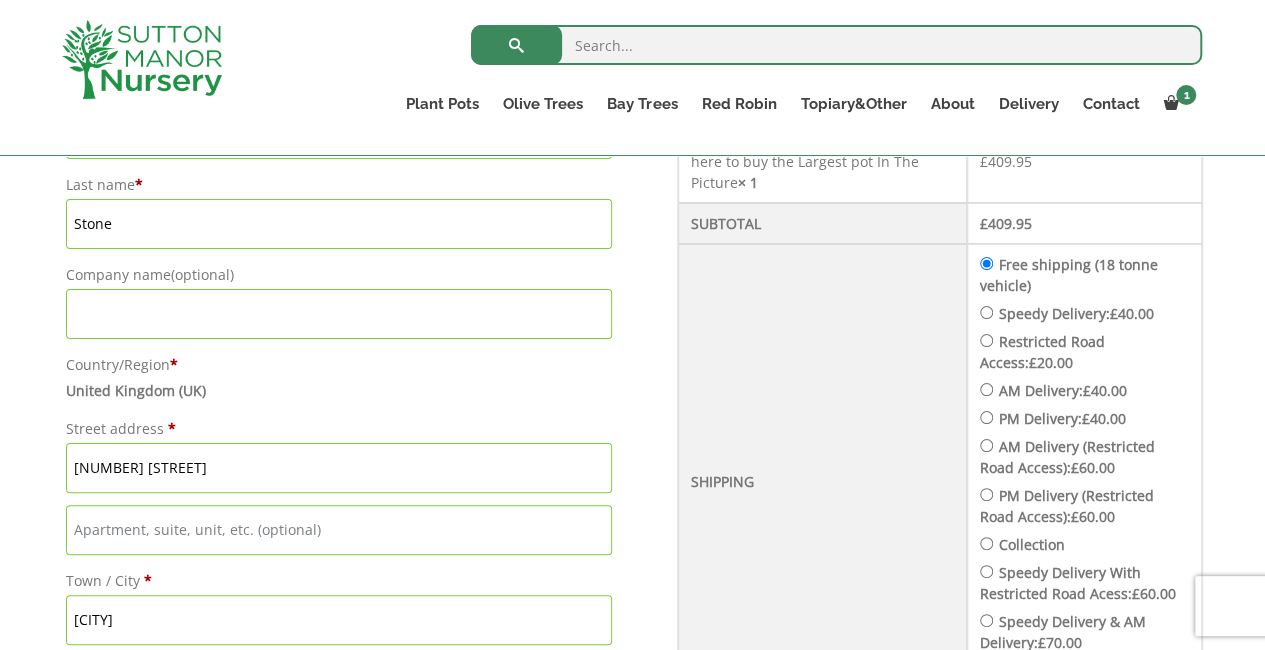 click on "Speedy Delivery:  £ 40.00" at bounding box center (986, 312) 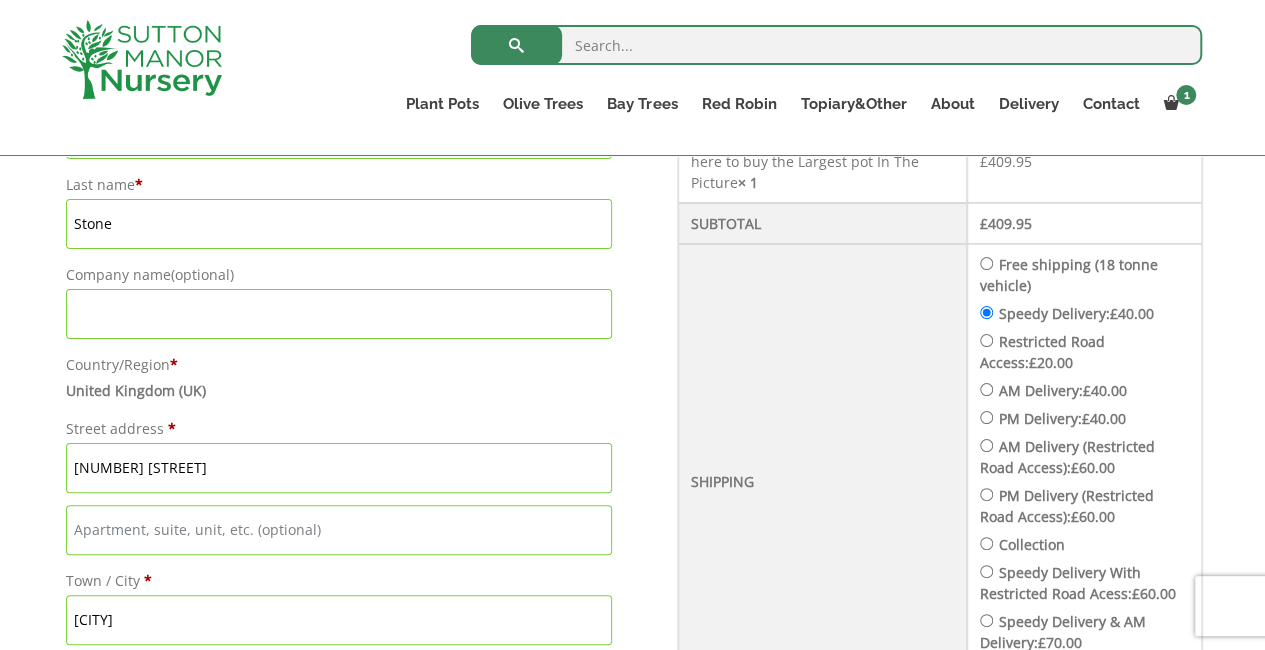 click on "Have a coupon?  Click here to enter your code
Apply coupon
Billing details
First name  * Laura Last name  * Stone Company name  (optional) Country/Region  * United Kingdom (UK) Street address   * 71 Saint George's Road Flat, suite, unit, etc.   (optional) Town / City   * London County   (optional) Postcode   * SE1 6ER Phone  * [PHONE] Email address  * l.stone.1987@gmail.com
Deliver to a different address?
First name  * Last name  * Company name  (optional) Country/Region  * United Kingdom (UK) Street address   * Flat, suite, unit, etc.   (optional) Town / City   * County   (optional) Postcode   *
Order notes  (optional) You can use loading bays outside the PRINCE OF WALES pub on Saint George's Road
Your order" at bounding box center [632, 589] 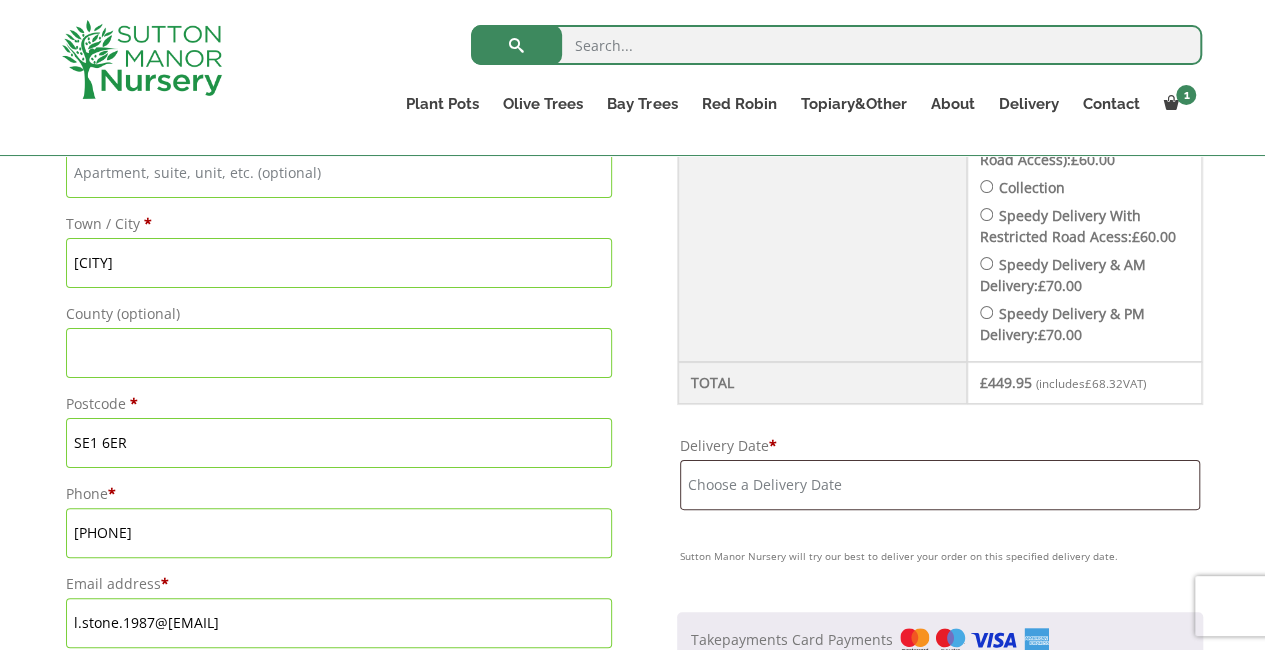 scroll, scrollTop: 1020, scrollLeft: 0, axis: vertical 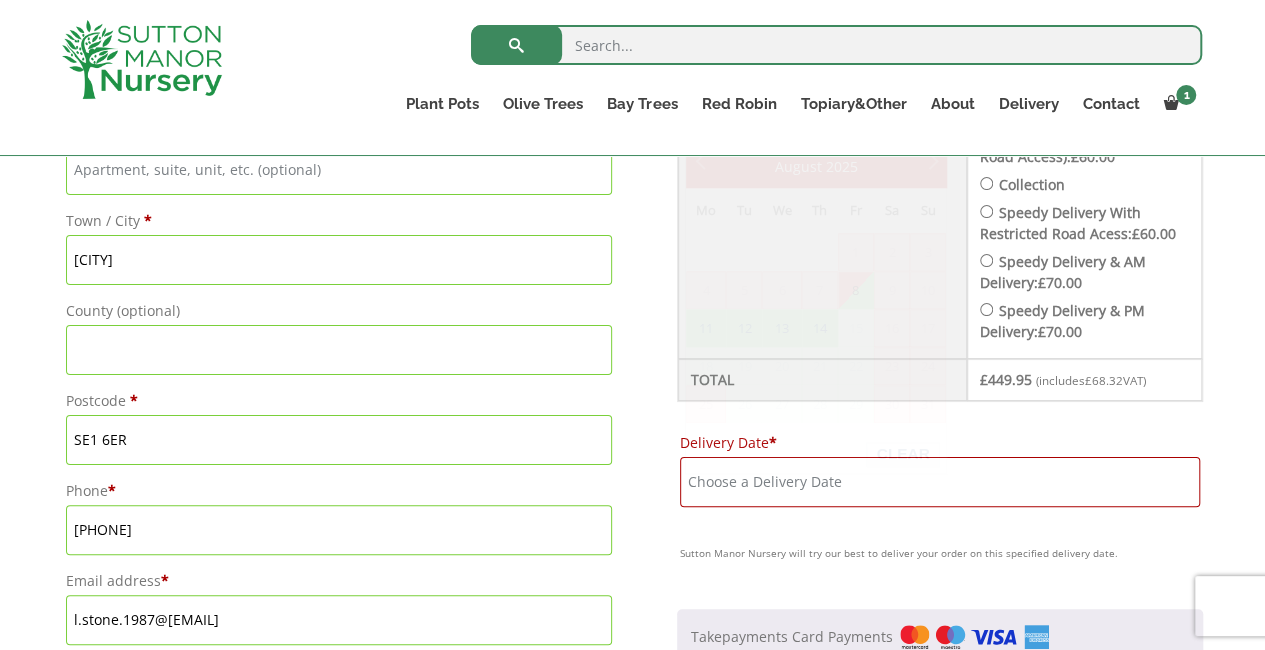 click on "Delivery Date *" at bounding box center [940, 482] 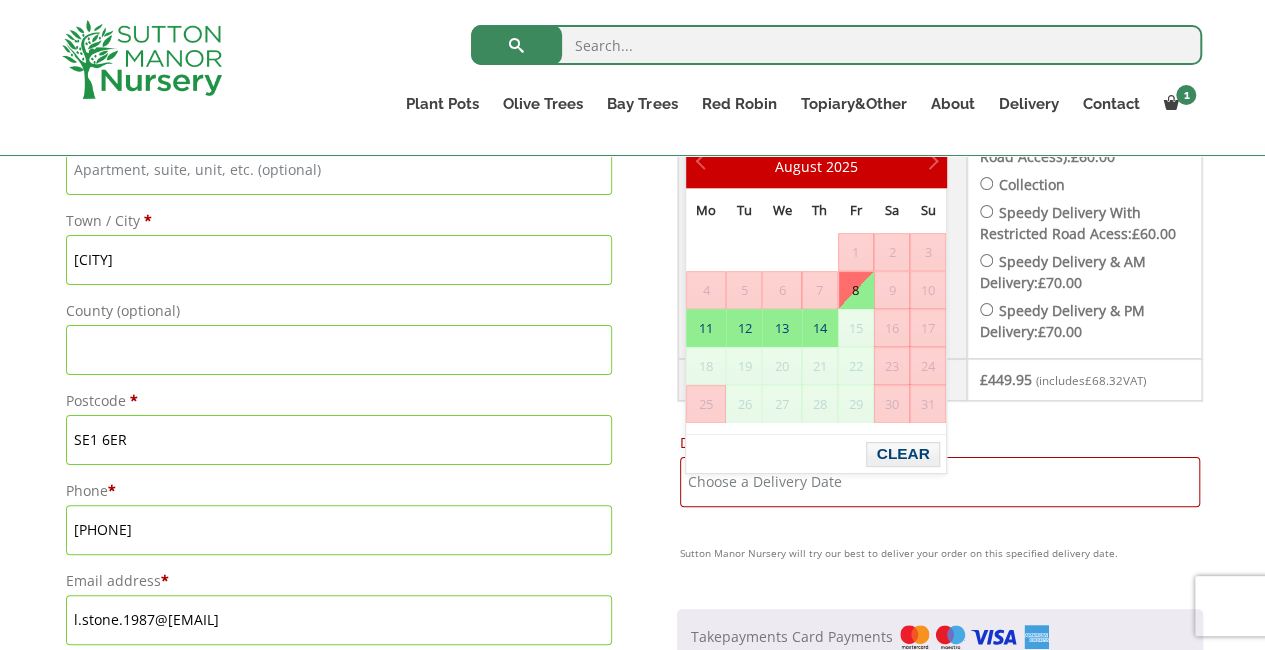 click on "8" at bounding box center [856, 290] 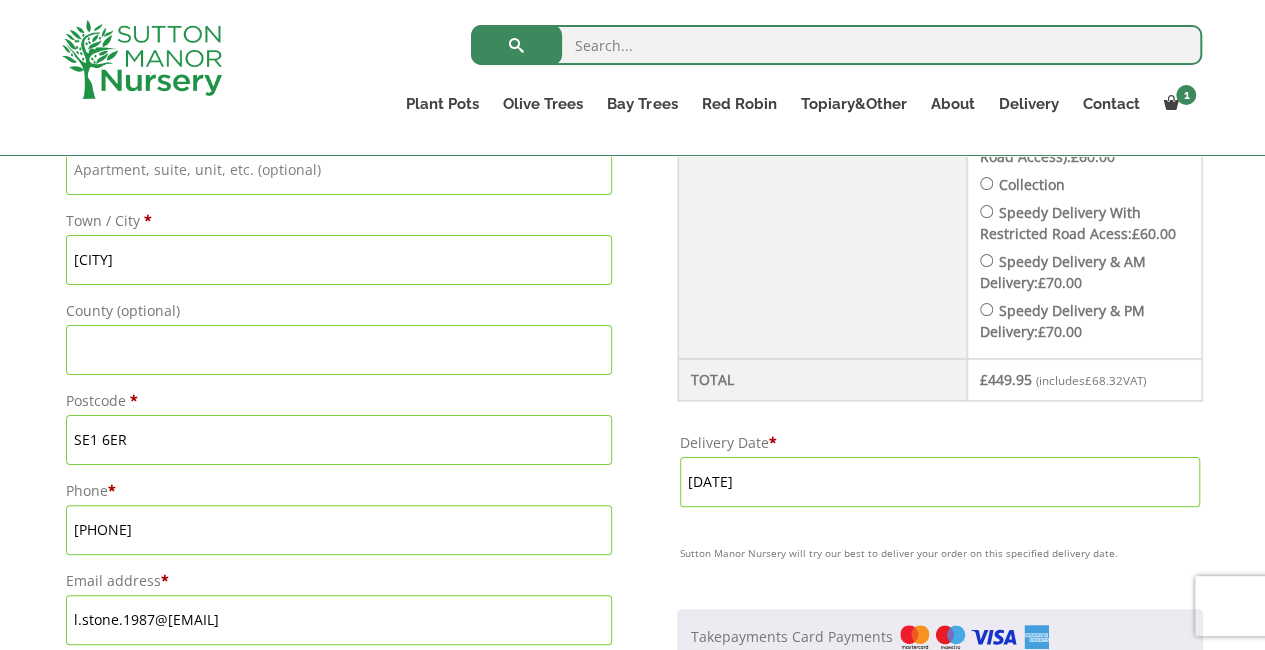 click on "Have a coupon?  Click here to enter your code
Apply coupon
Billing details
First name  * Laura Last name  * Stone Company name  (optional) Country/Region  * United Kingdom (UK) Street address   * 71 Saint George's Road Flat, suite, unit, etc.   (optional) Town / City   * London County   (optional) Postcode   * SE1 6ER Phone  * [PHONE] Email address  * l.stone.1987@gmail.com
Deliver to a different address?
First name  * Last name  * Company name  (optional) Country/Region  * United Kingdom (UK) Street address   * Flat, suite, unit, etc.   (optional) Town / City   * County   (optional) Postcode   *
Order notes  (optional) You can use loading bays outside the PRINCE OF WALES pub on Saint George's Road
Your order" at bounding box center (632, 229) 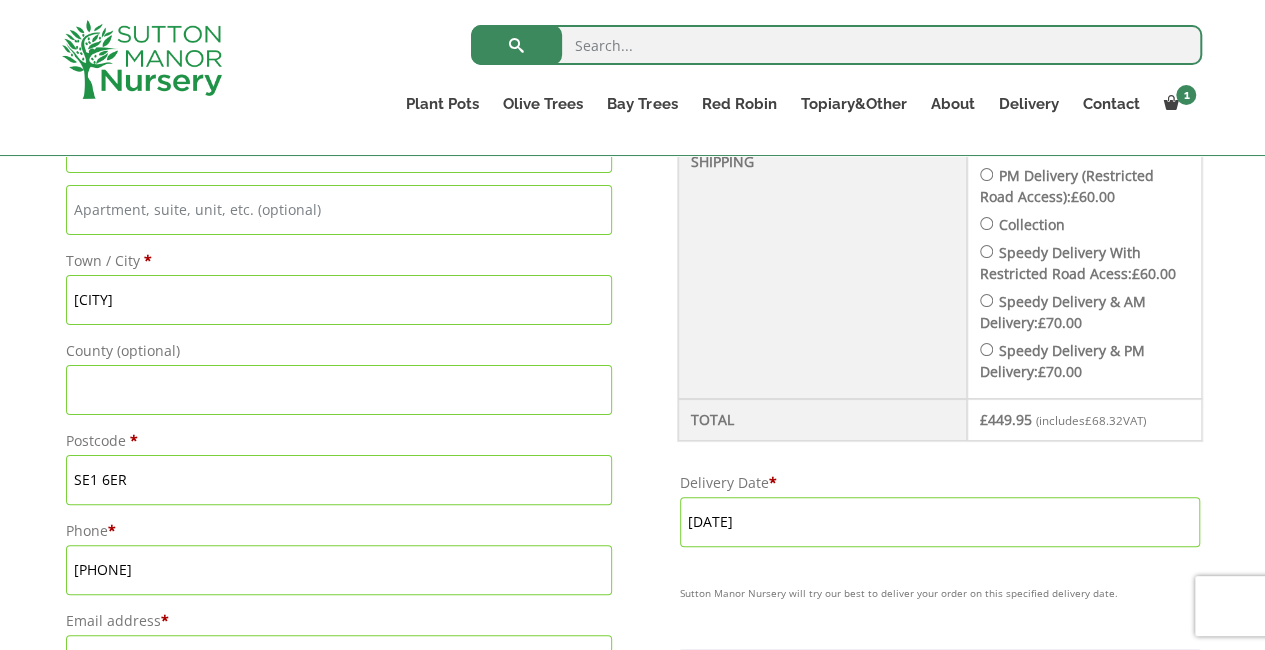 scroll, scrollTop: 1020, scrollLeft: 0, axis: vertical 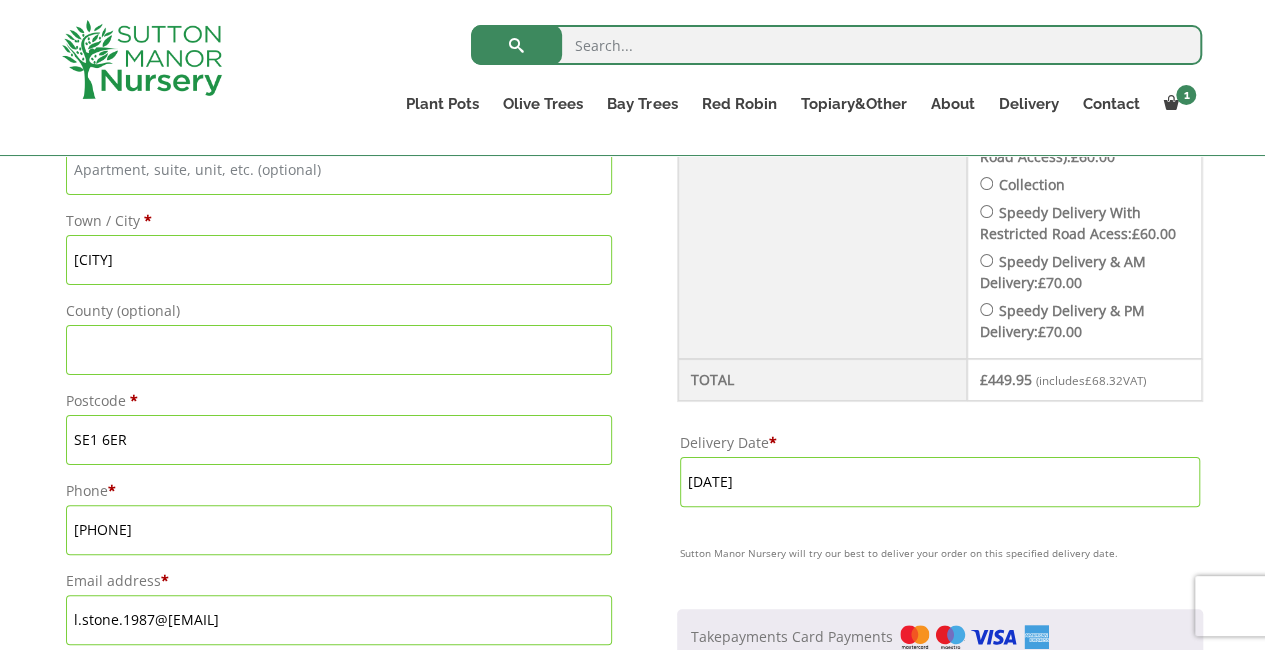 click on "[DATE]" at bounding box center [940, 482] 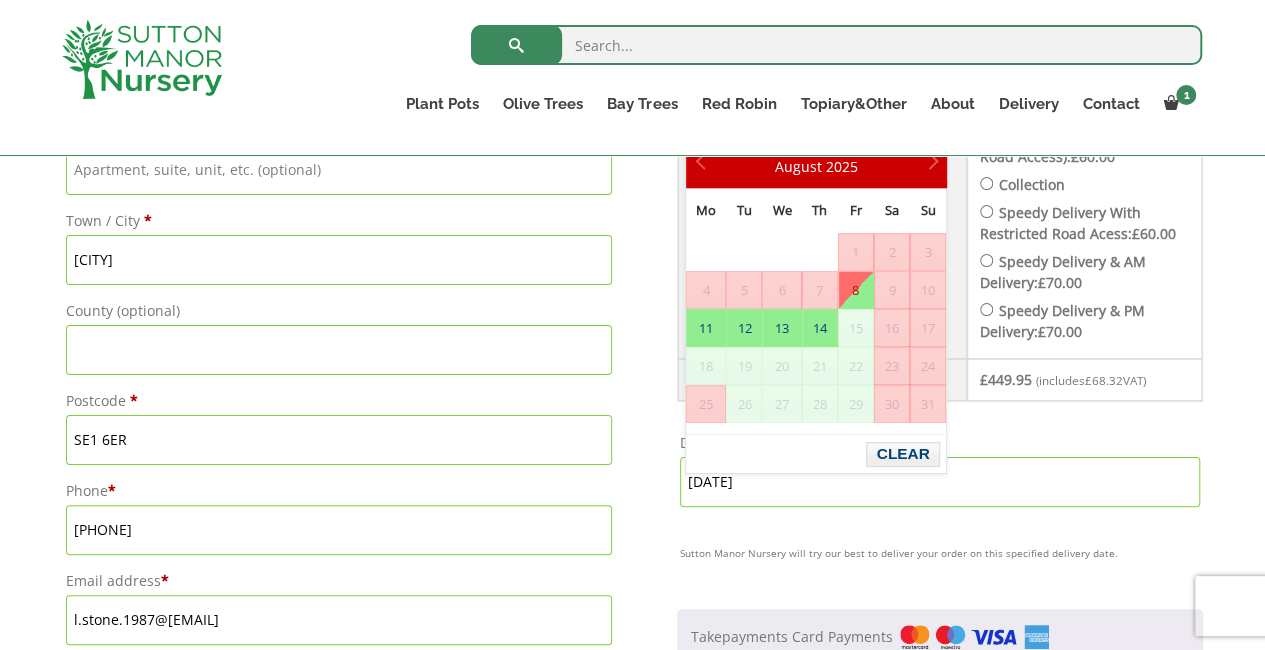 click on "Have a coupon?  Click here to enter your code
Apply coupon
Billing details
First name  * Laura Last name  * Stone Company name  (optional) Country/Region  * United Kingdom (UK) Street address   * 71 Saint George's Road Flat, suite, unit, etc.   (optional) Town / City   * London County   (optional) Postcode   * SE1 6ER Phone  * [PHONE] Email address  * l.stone.1987@gmail.com
Deliver to a different address?
First name  * Last name  * Company name  (optional) Country/Region  * United Kingdom (UK) Street address   * Flat, suite, unit, etc.   (optional) Town / City   * County   (optional) Postcode   *
Order notes  (optional) You can use loading bays outside the PRINCE OF WALES pub on Saint George's Road
Your order" at bounding box center [632, 229] 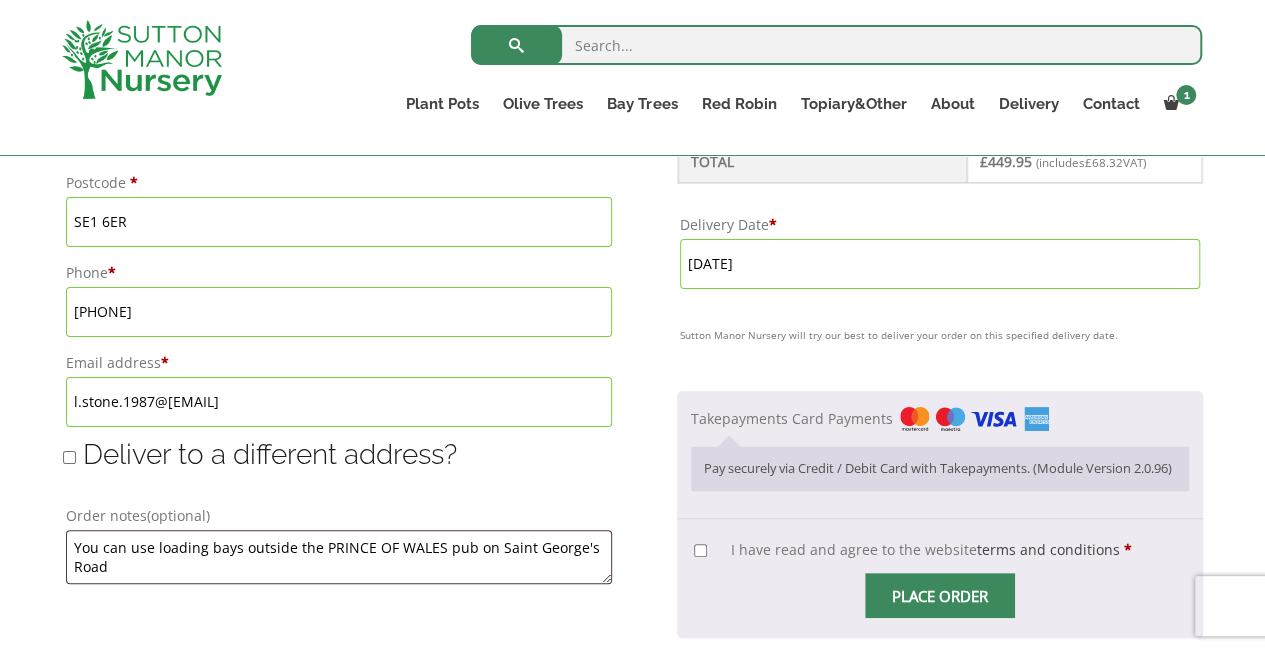 scroll, scrollTop: 1420, scrollLeft: 0, axis: vertical 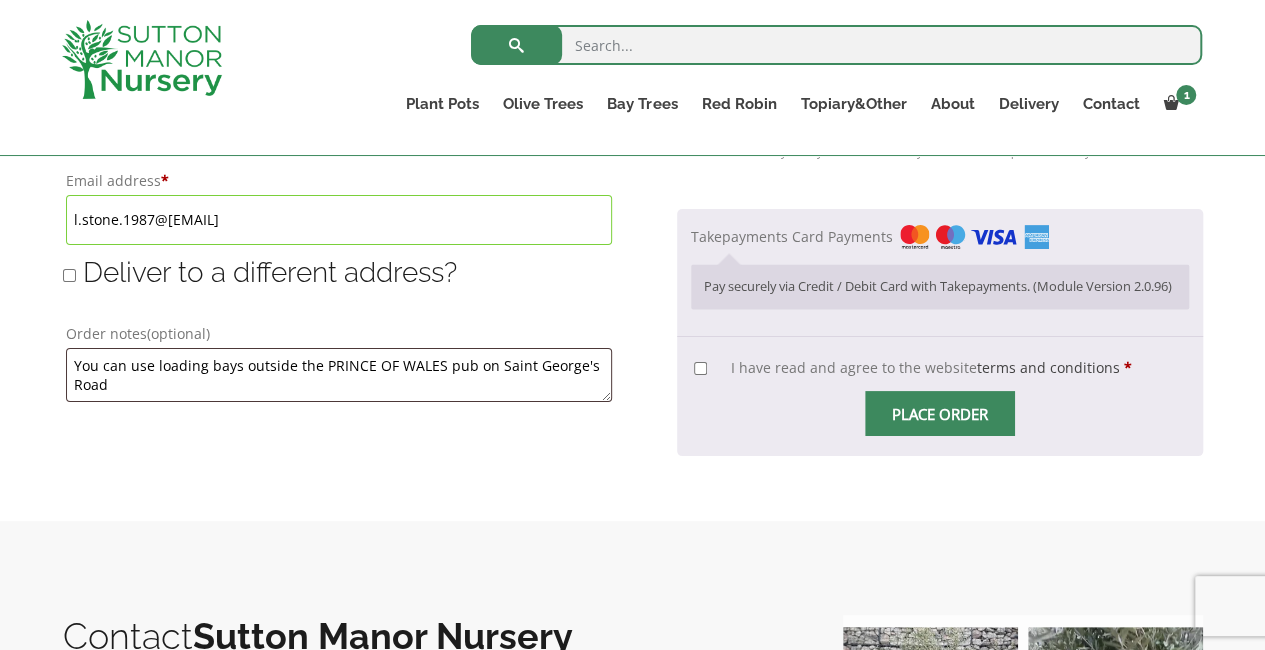 click on "I have read and agree to the website  terms and conditions   *" at bounding box center (700, 368) 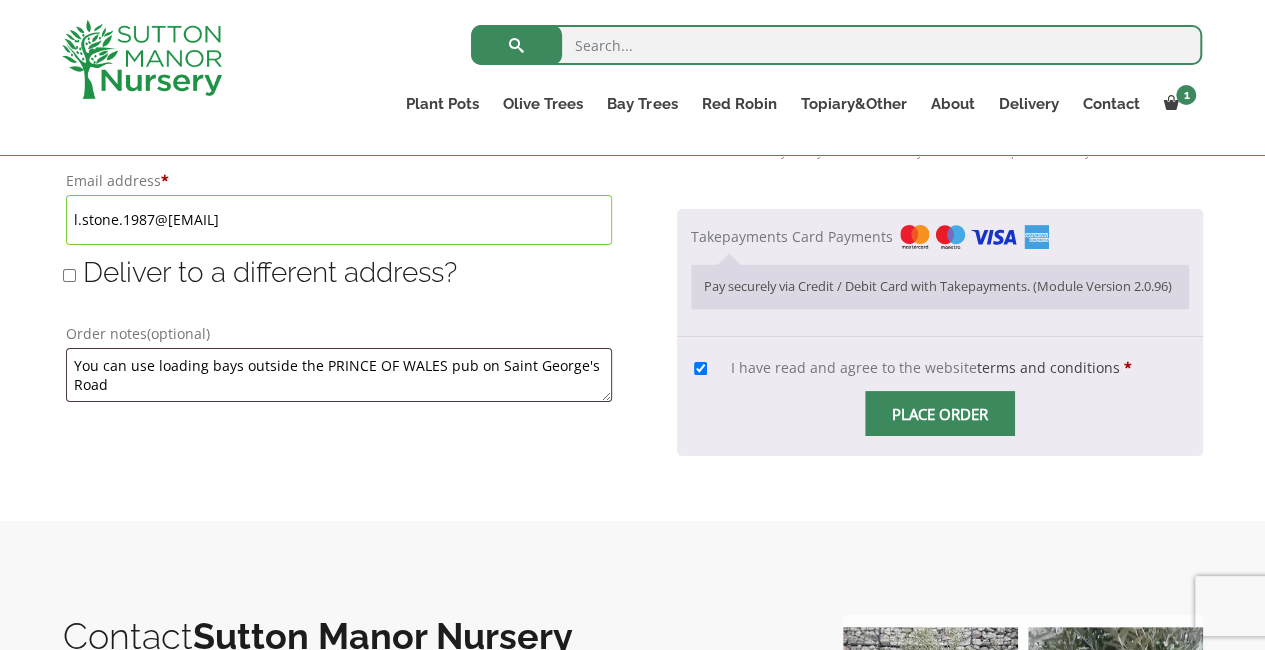 click on "Have a coupon?  Click here to enter your code
Apply coupon
Billing details
First name  * Laura Last name  * Stone Company name  (optional) Country/Region  * United Kingdom (UK) Street address   * 71 Saint George's Road Flat, suite, unit, etc.   (optional) Town / City   * London County   (optional) Postcode   * SE1 6ER Phone  * [PHONE] Email address  * l.stone.1987@gmail.com
Deliver to a different address?
First name  * Last name  * Company name  (optional) Country/Region  * United Kingdom (UK) Street address   * Flat, suite, unit, etc.   (optional) Town / City   * County   (optional) Postcode   *
Order notes  (optional) You can use loading bays outside the PRINCE OF WALES pub on Saint George's Road
Your order" at bounding box center (632, -171) 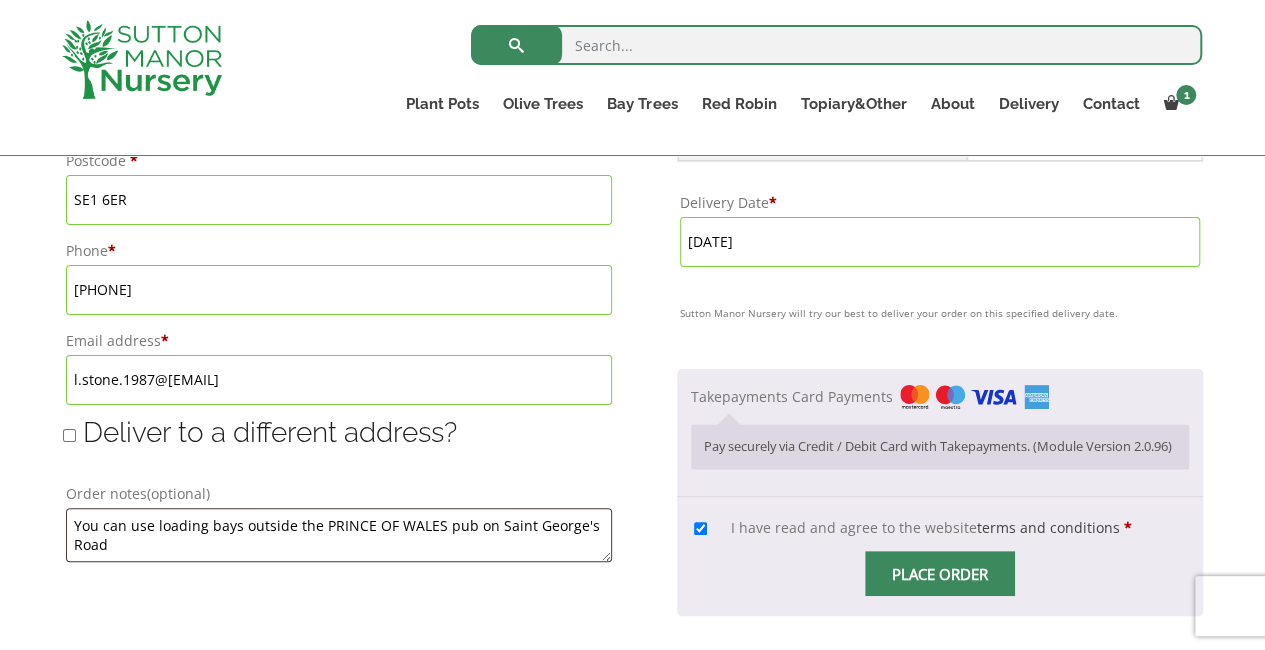 scroll, scrollTop: 1300, scrollLeft: 0, axis: vertical 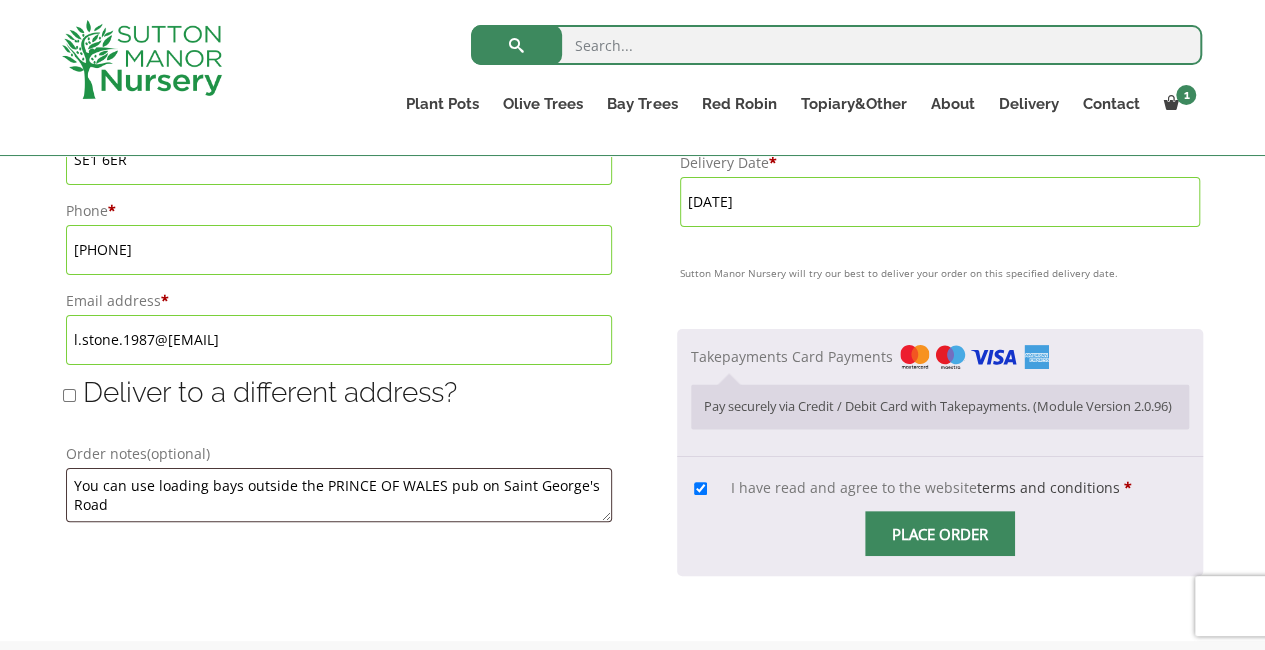 click at bounding box center (940, 533) 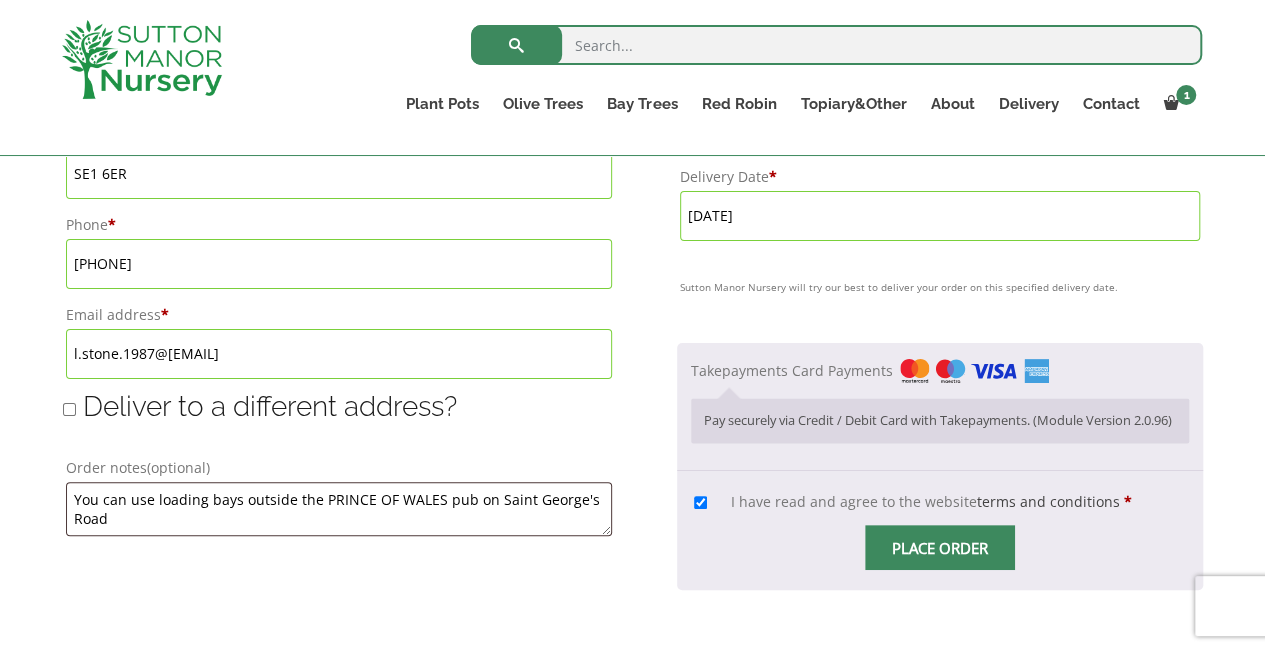 scroll, scrollTop: 1460, scrollLeft: 0, axis: vertical 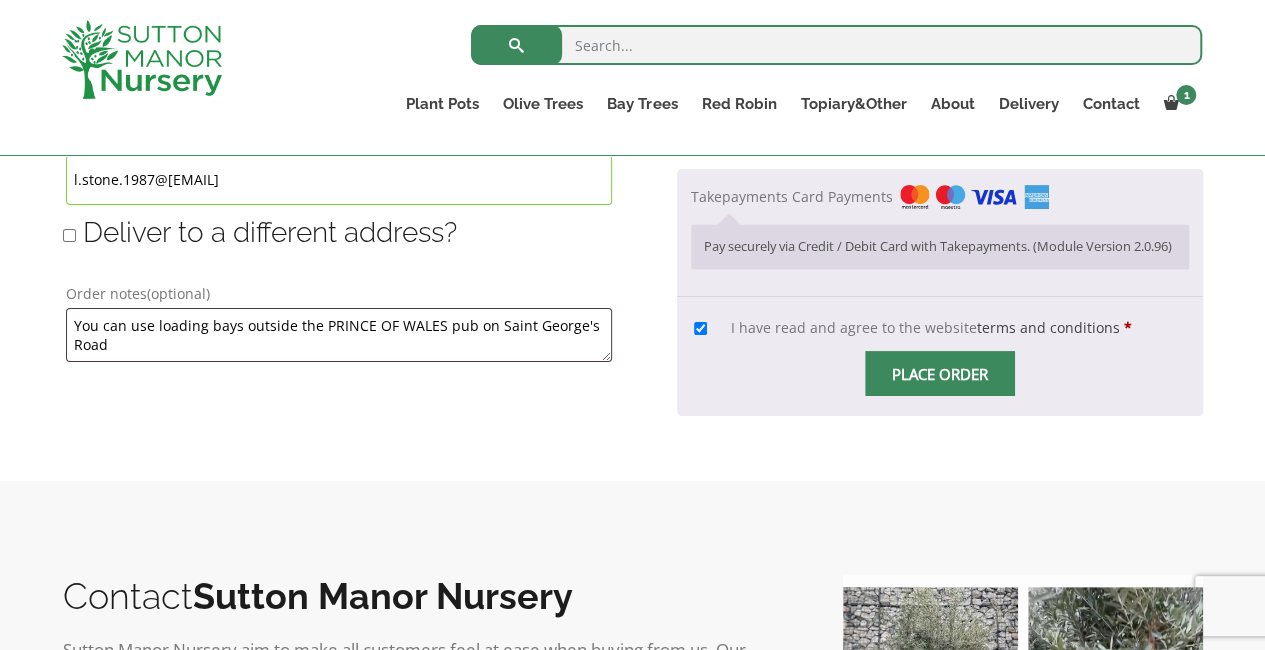 click at bounding box center [940, 373] 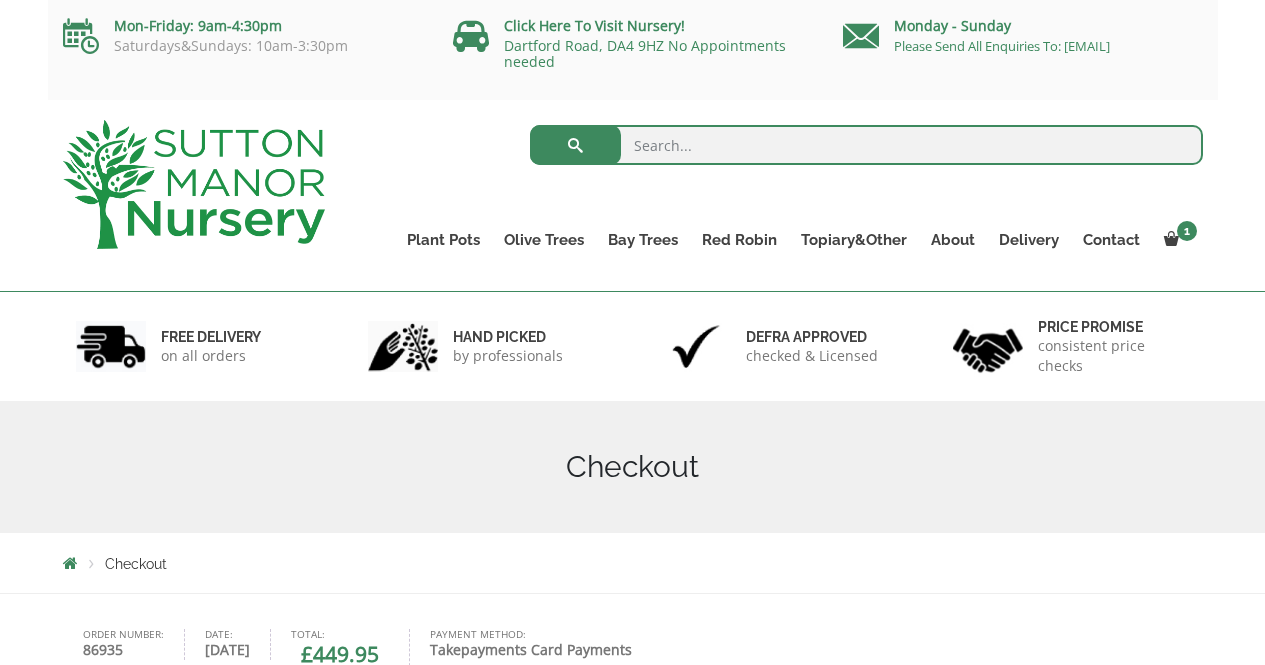 scroll, scrollTop: 0, scrollLeft: 0, axis: both 